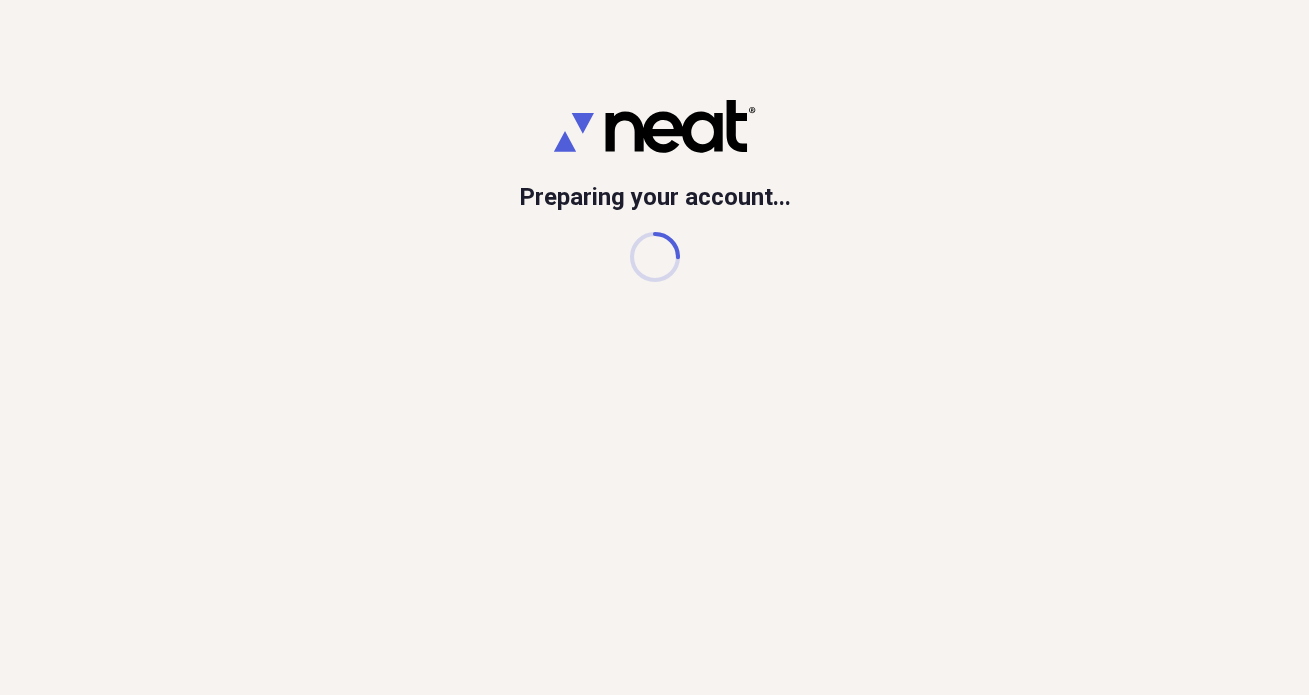 scroll, scrollTop: 0, scrollLeft: 0, axis: both 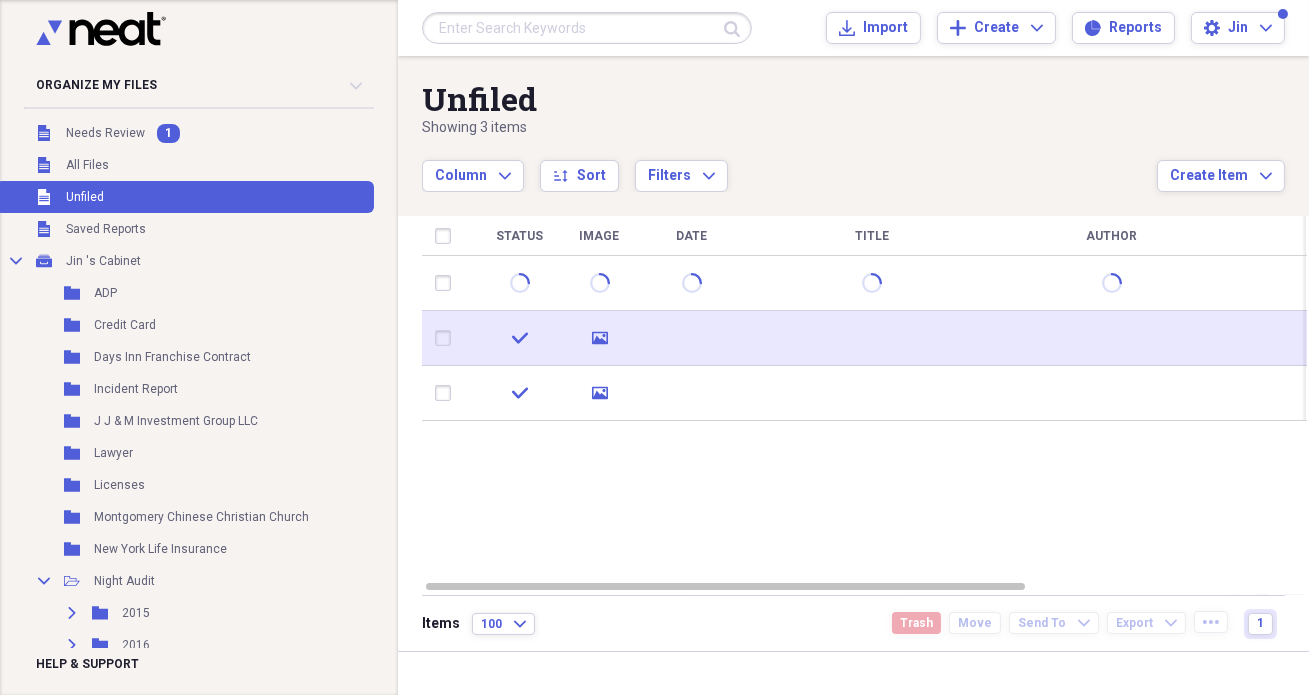 click at bounding box center [872, 338] 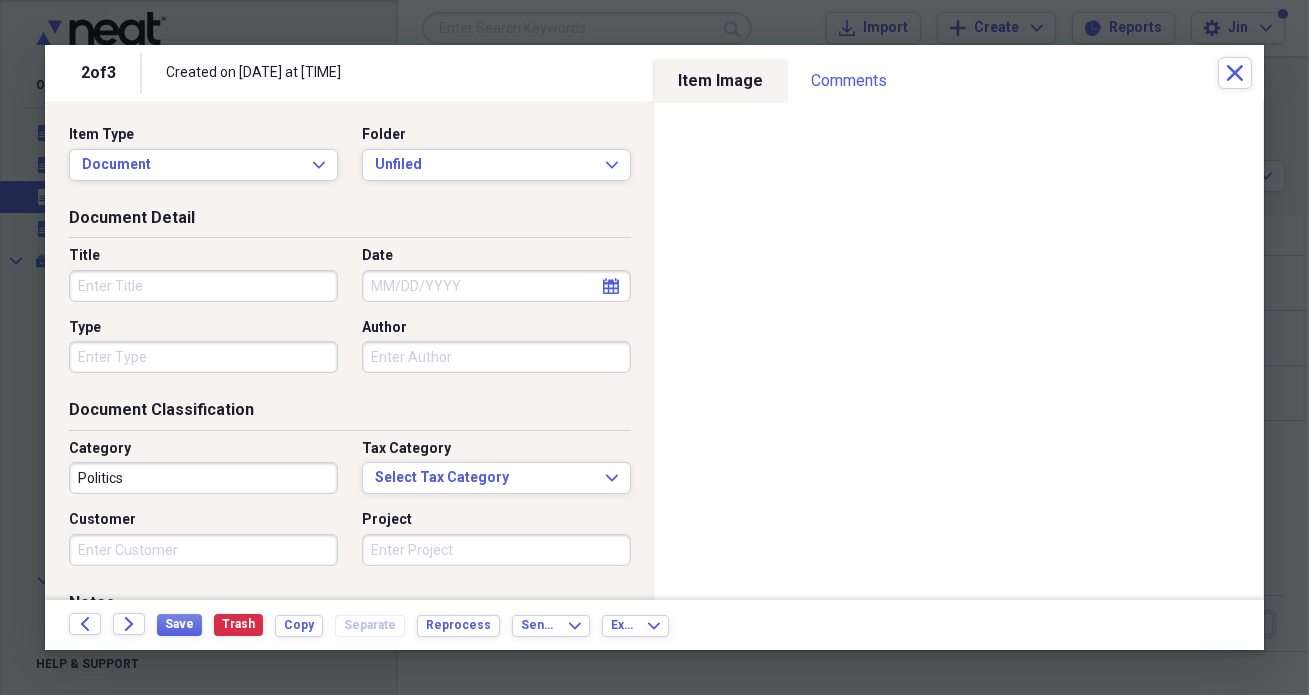 click on "Back Forward Save Trash Copy Separate Reprocess Send To Expand Export Expand" at bounding box center (654, 625) 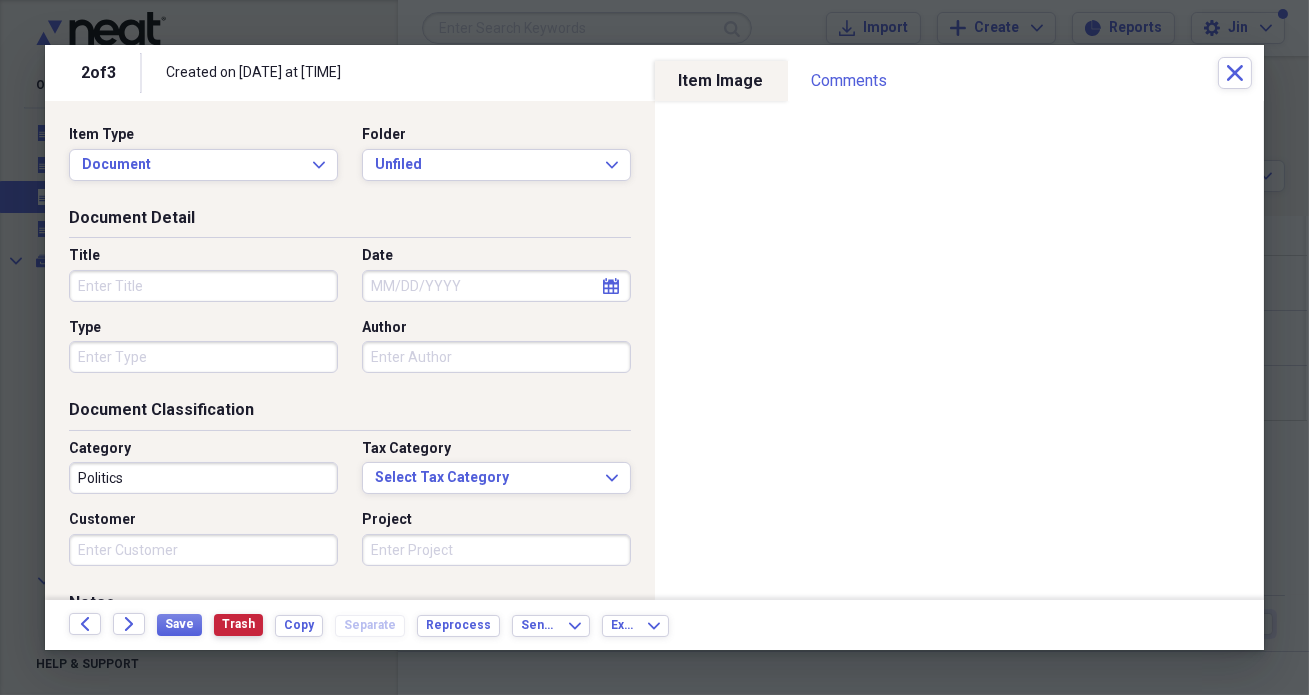 click on "Trash" at bounding box center (238, 624) 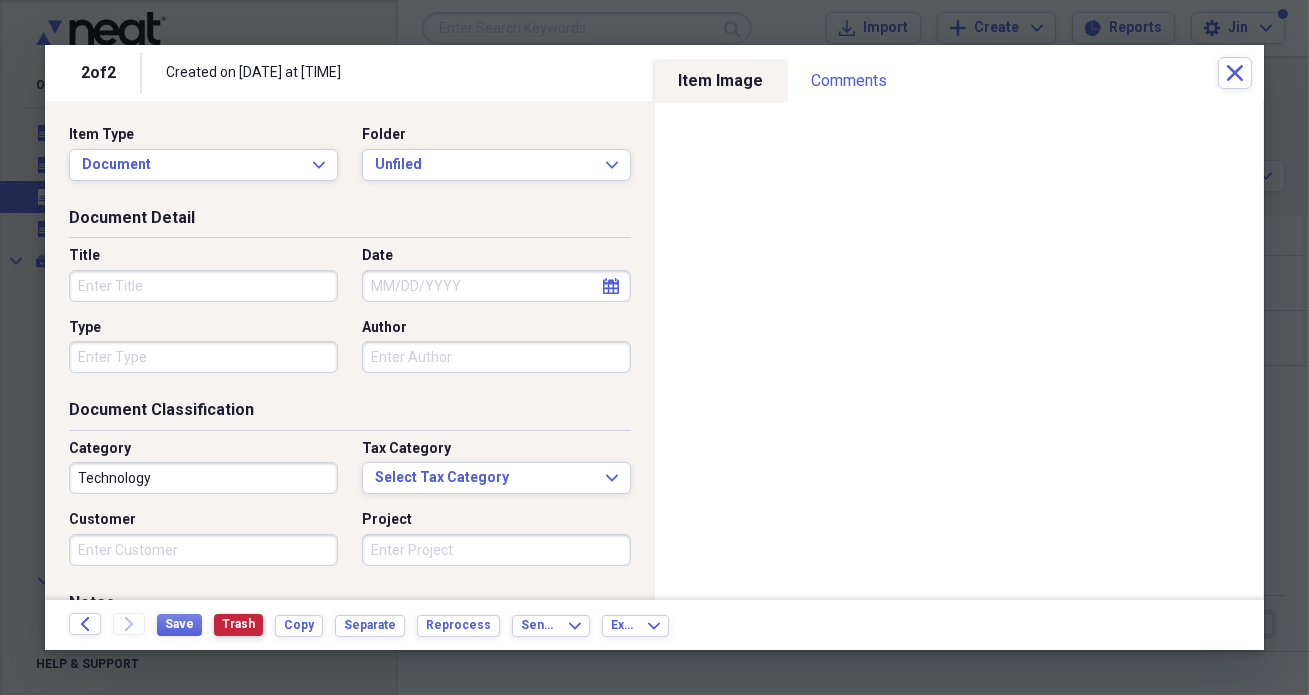 click on "Trash" at bounding box center [238, 624] 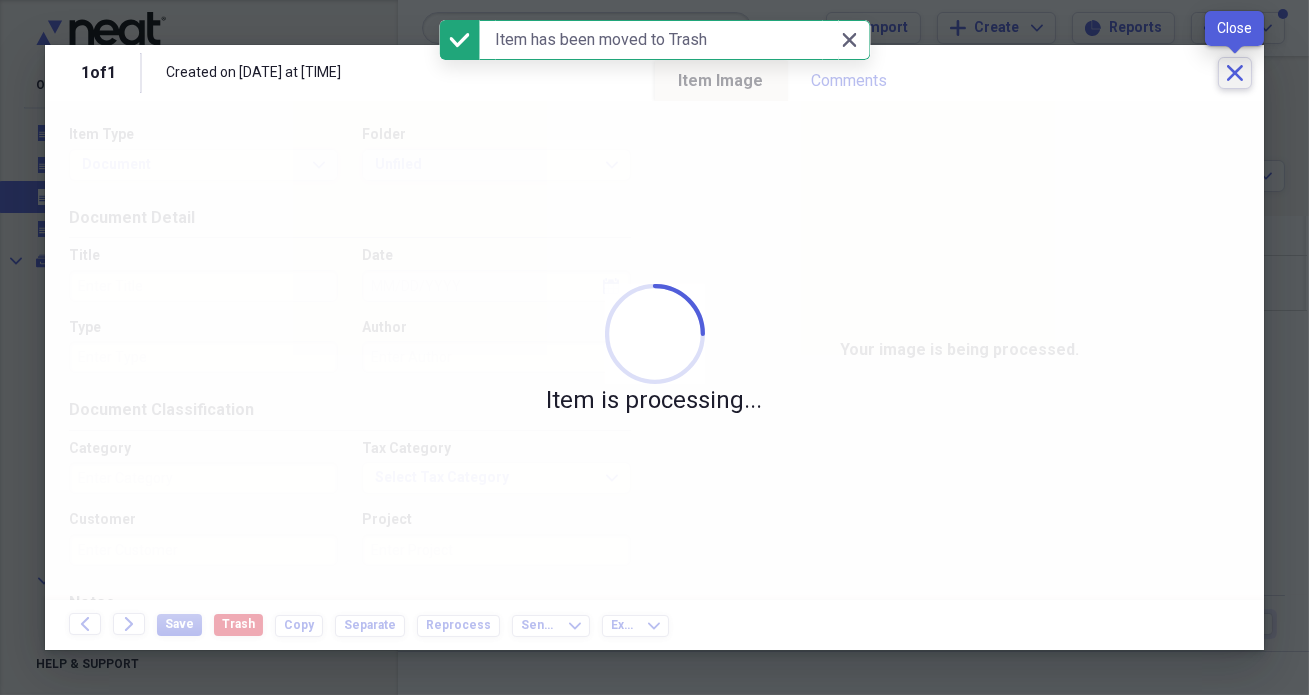 click on "Close" at bounding box center (1235, 73) 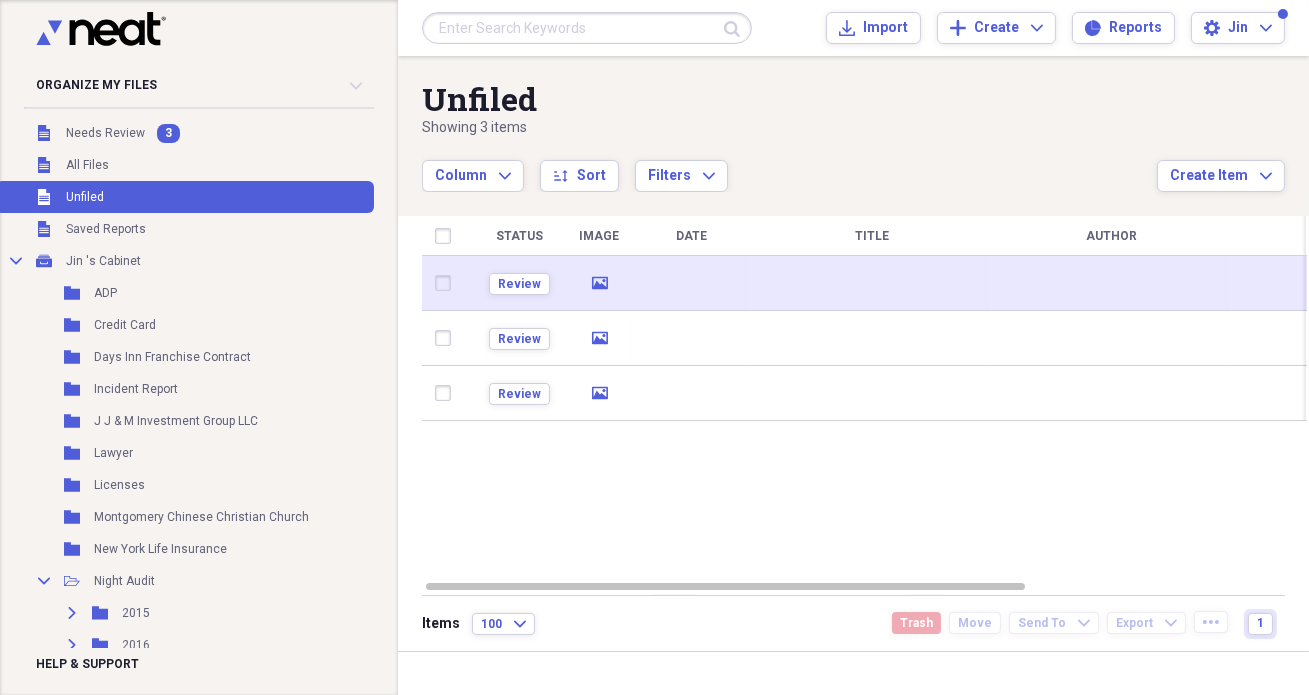 click at bounding box center [692, 283] 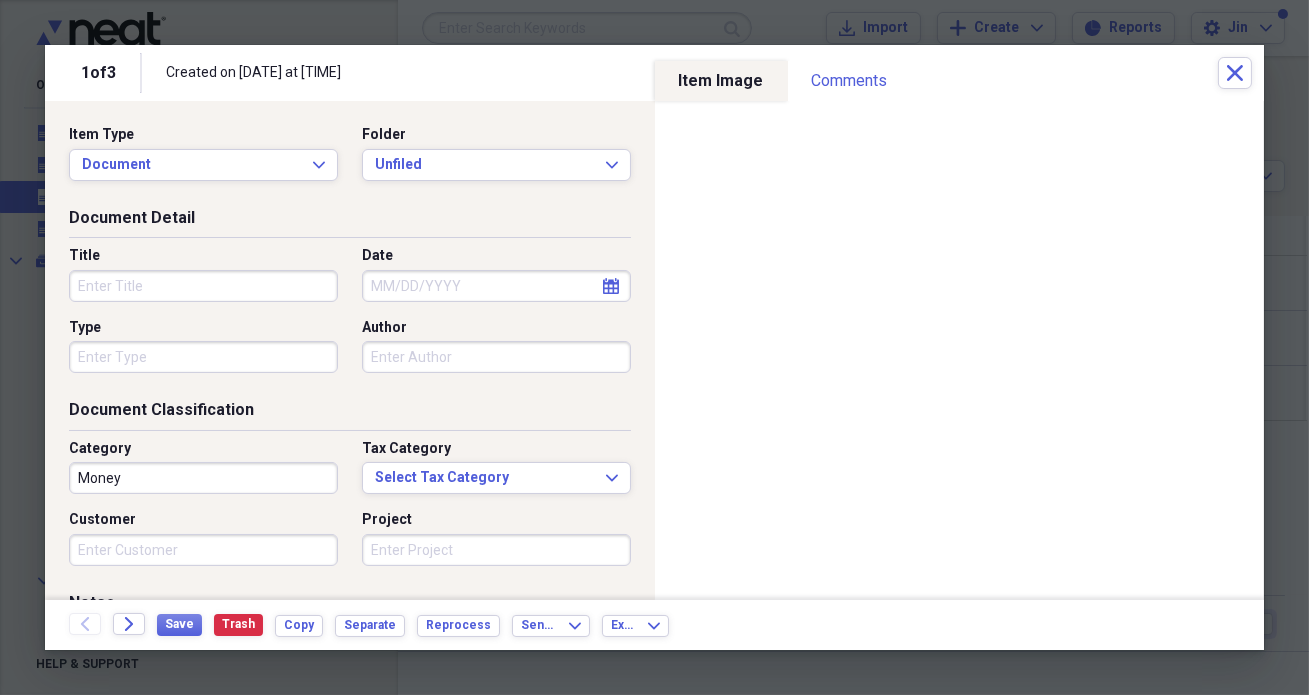 click on "Title" at bounding box center (203, 286) 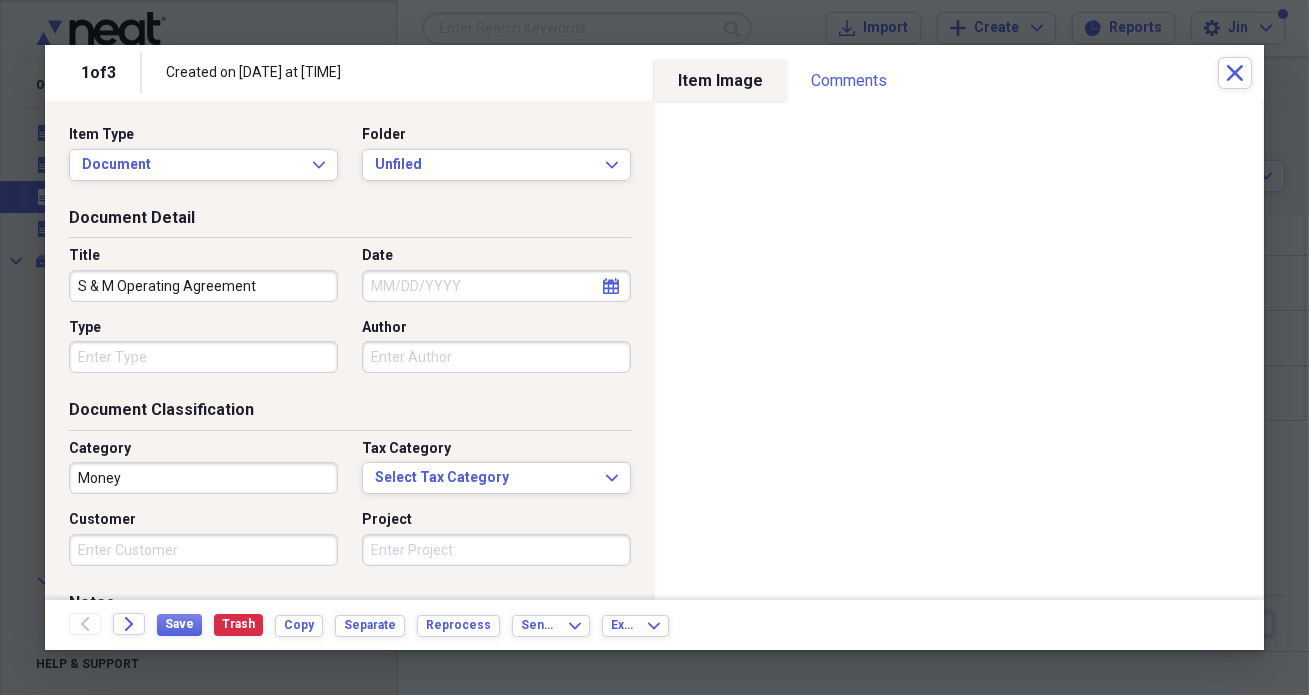 type on "S & M Operating Agreement" 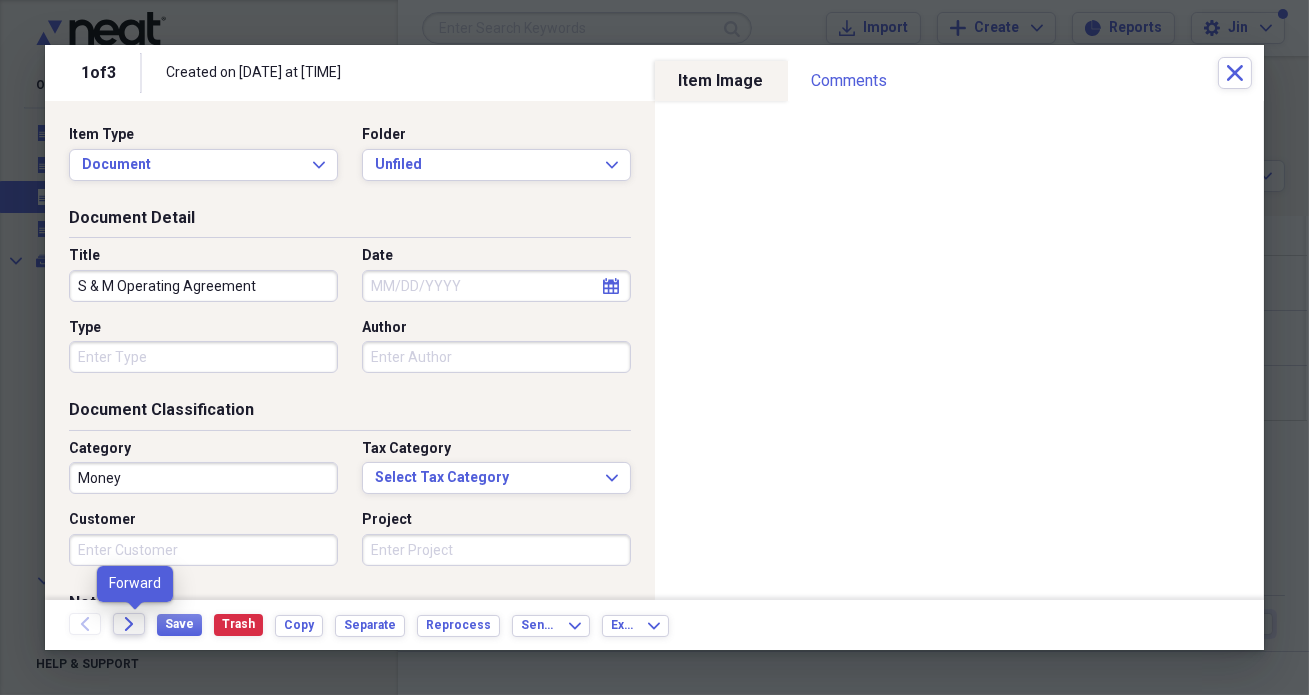 click on "Forward" 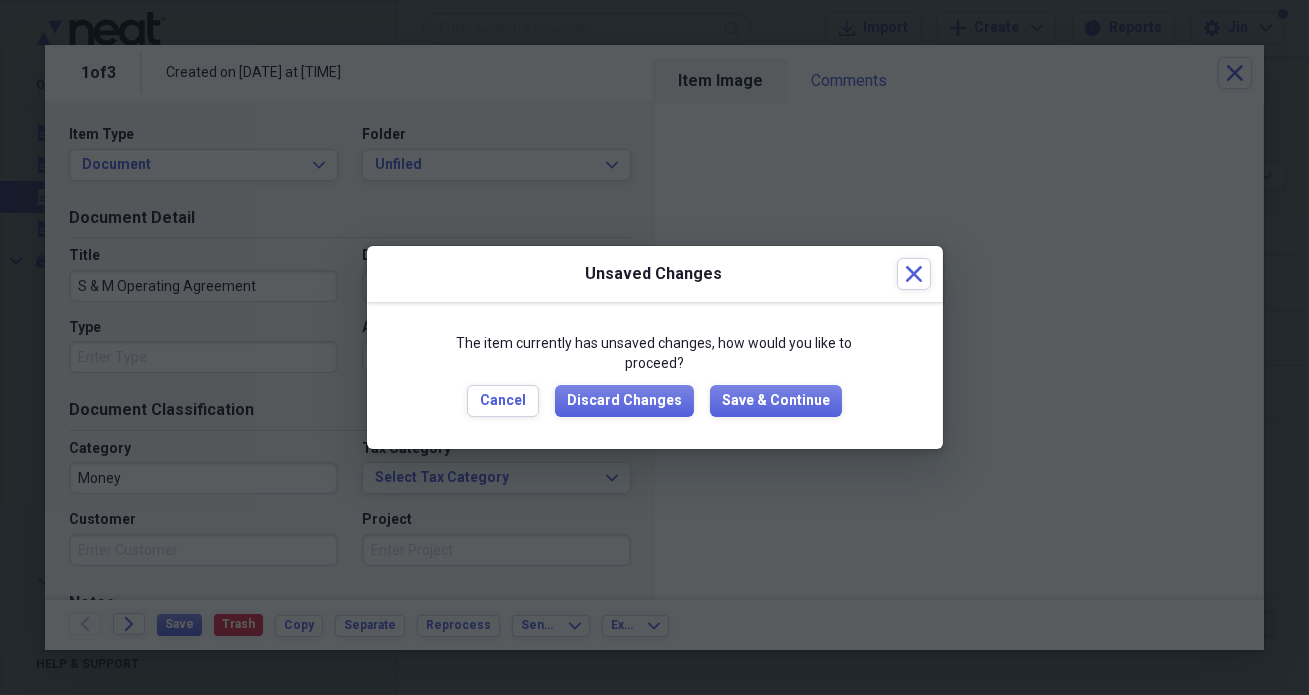 click on "The item currently has unsaved changes, how would you like to proceed? Cancel Discard Changes Save & Continue" at bounding box center [655, 375] 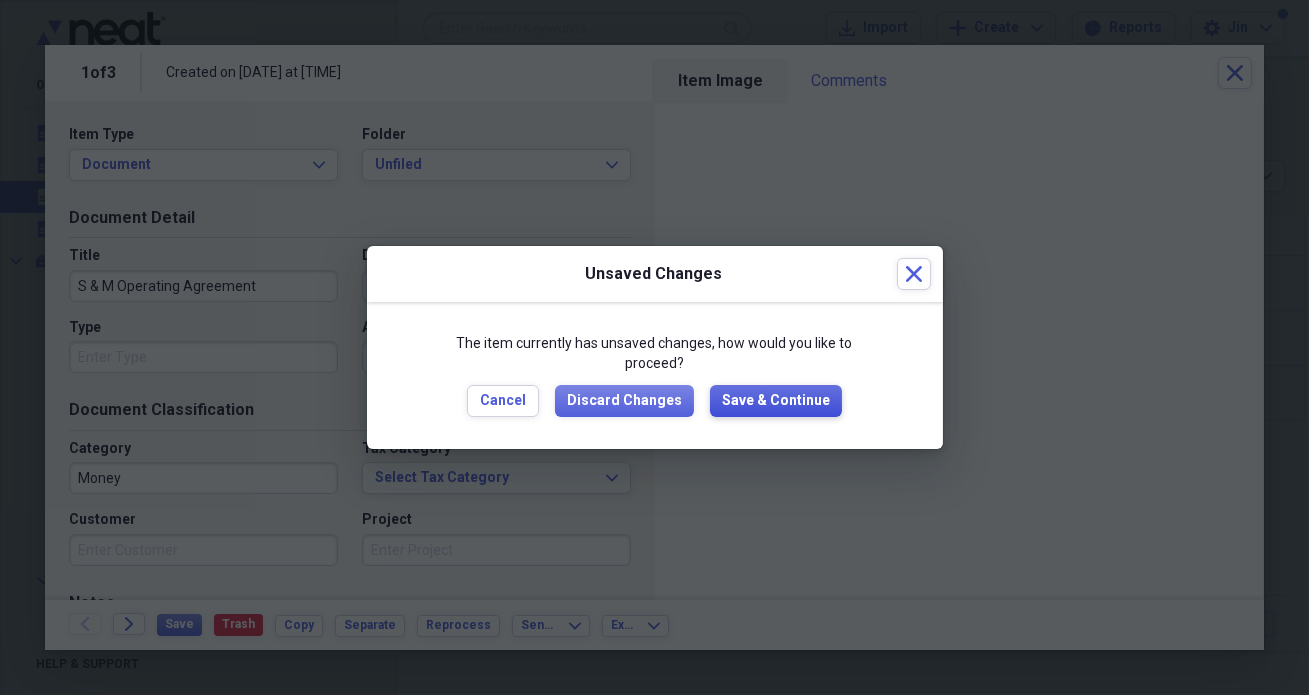 click on "Save & Continue" at bounding box center [776, 401] 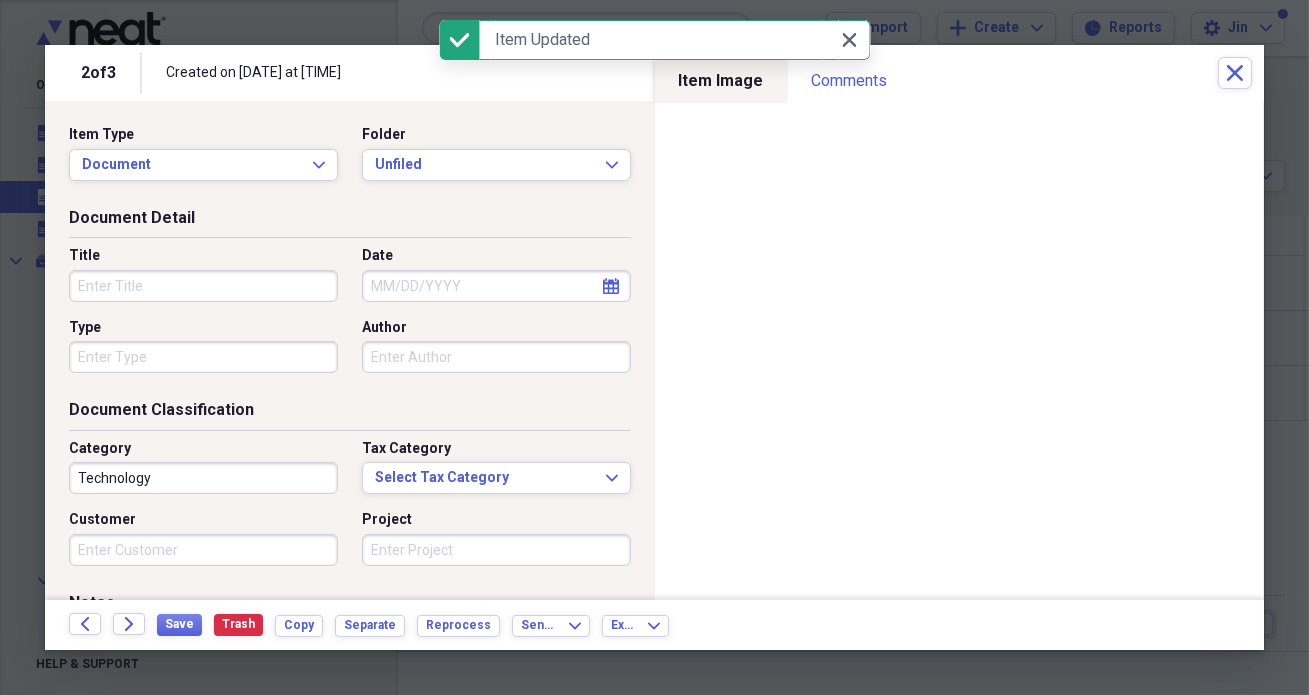 click on "Title" at bounding box center (203, 286) 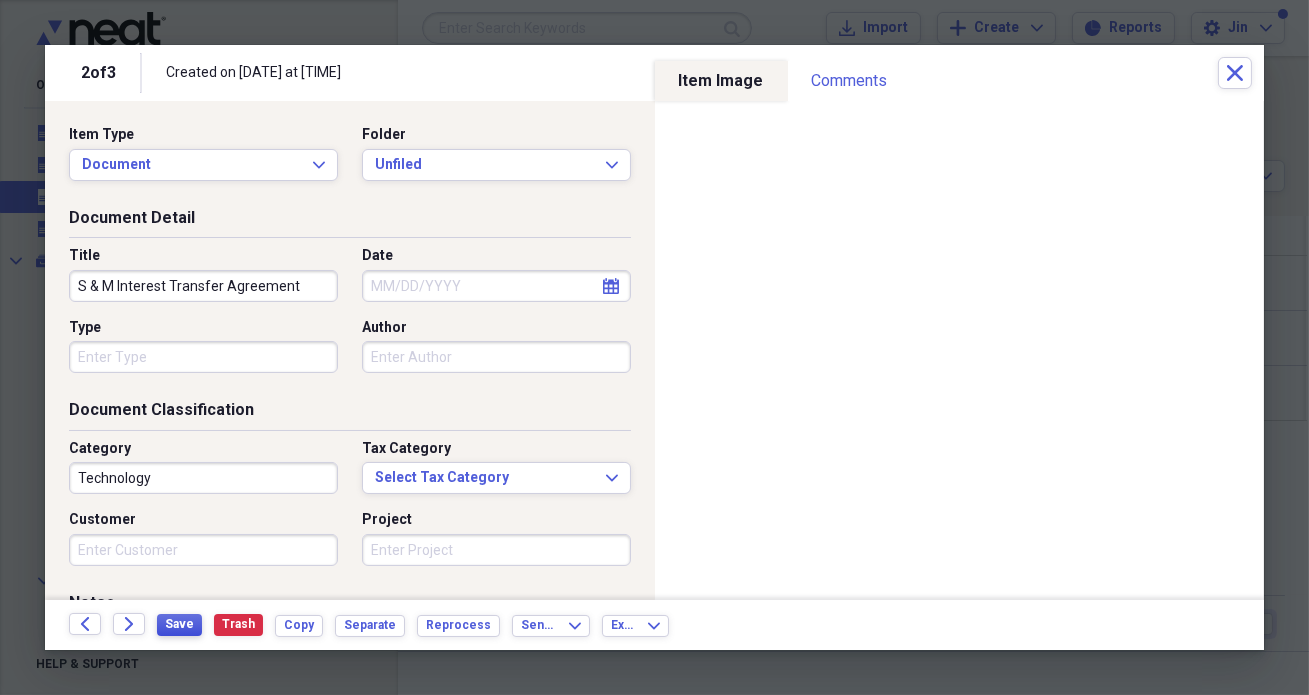type on "S & M Interest Transfer Agreement" 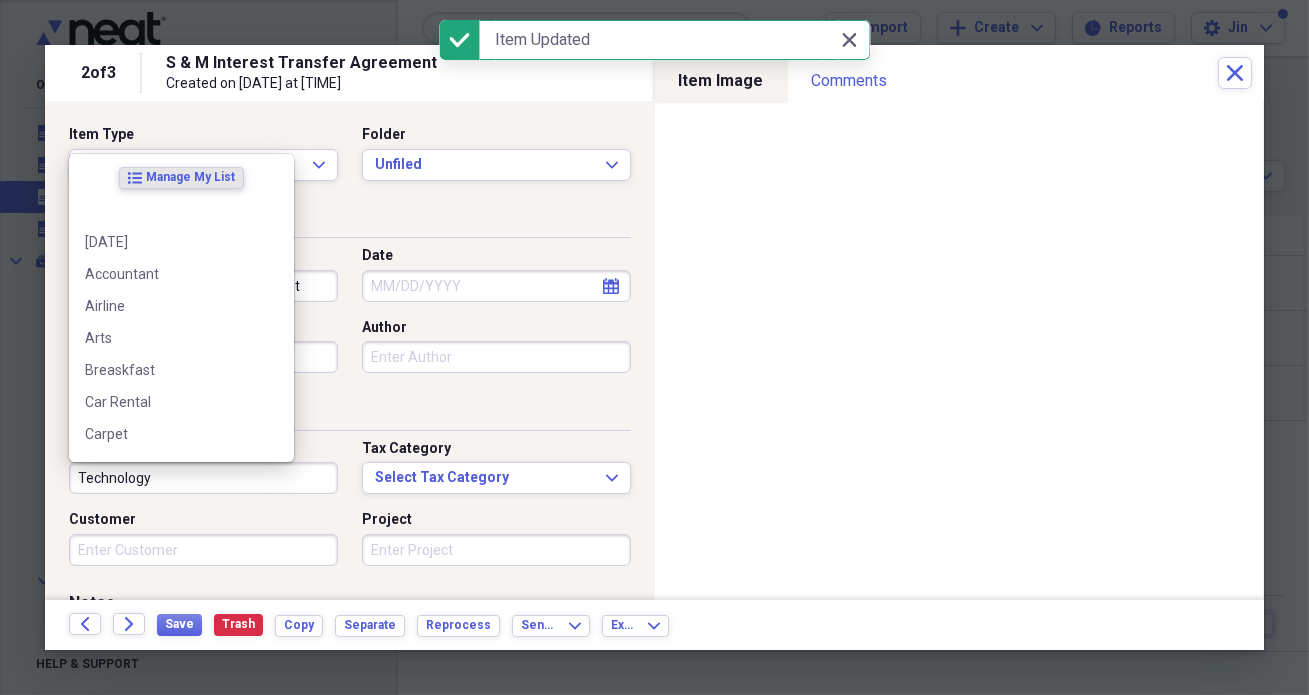 click on "Technology" at bounding box center [203, 478] 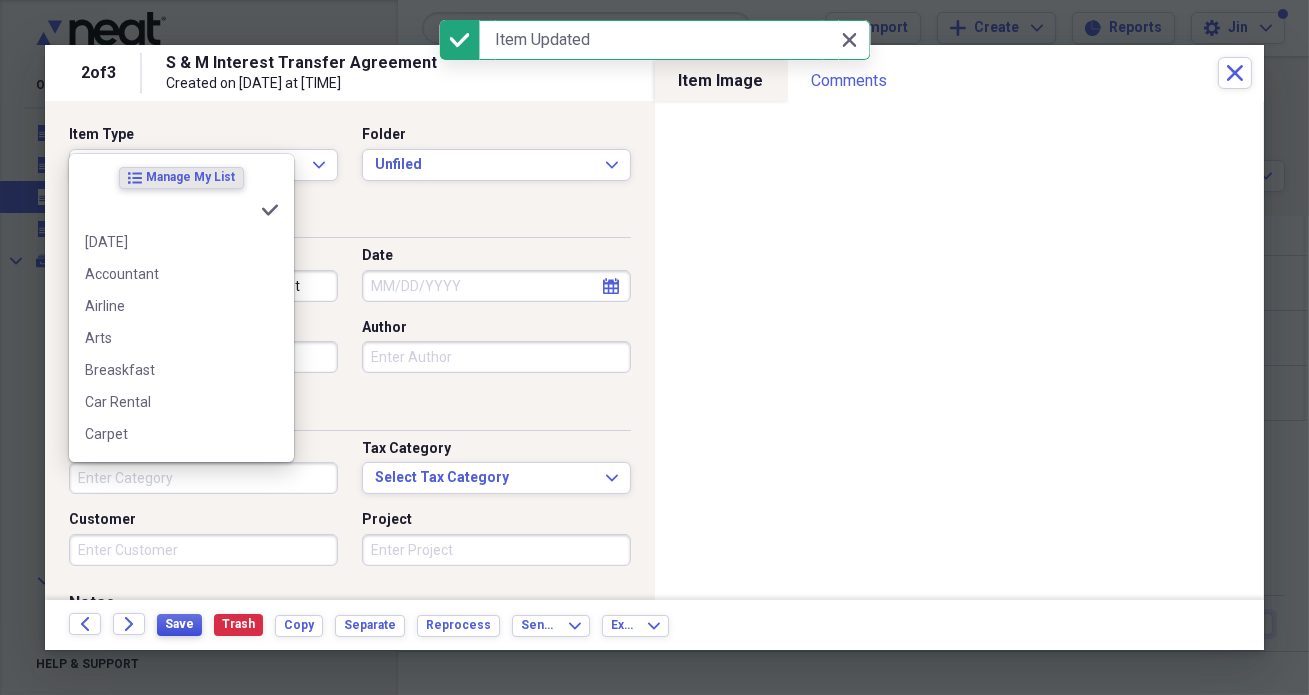 type 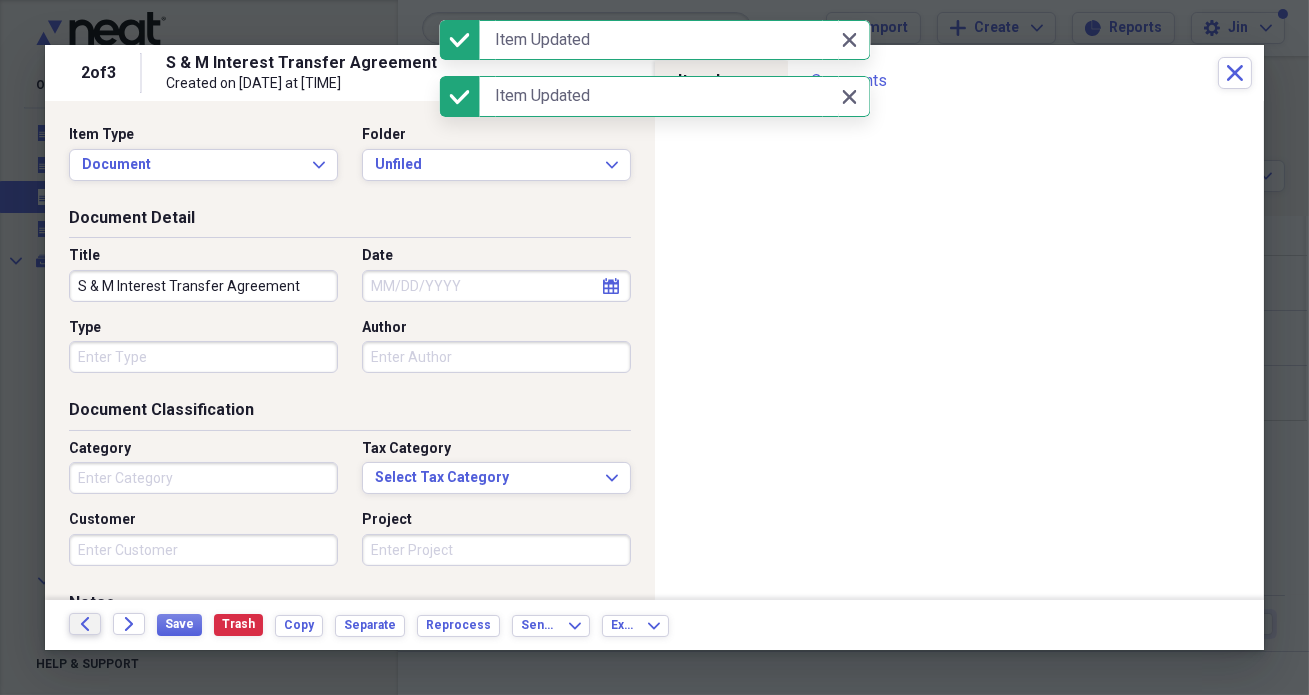 click on "Back" 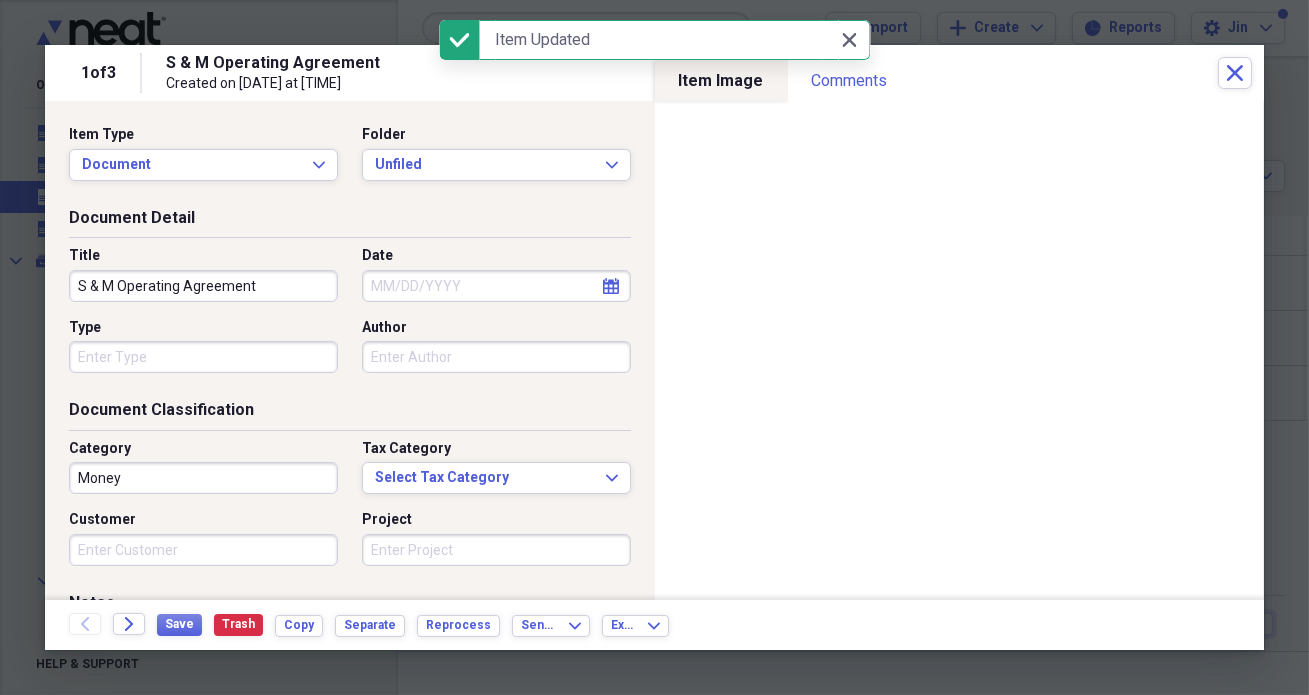 click on "Money" at bounding box center (203, 478) 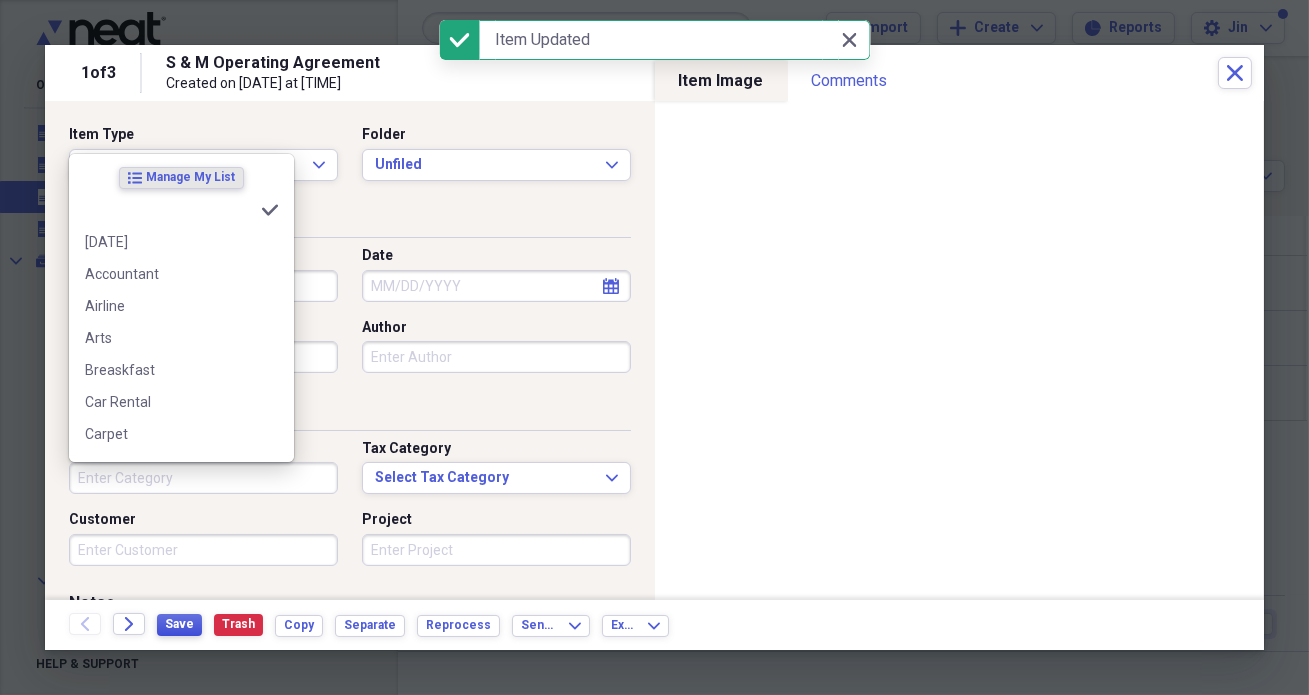 type 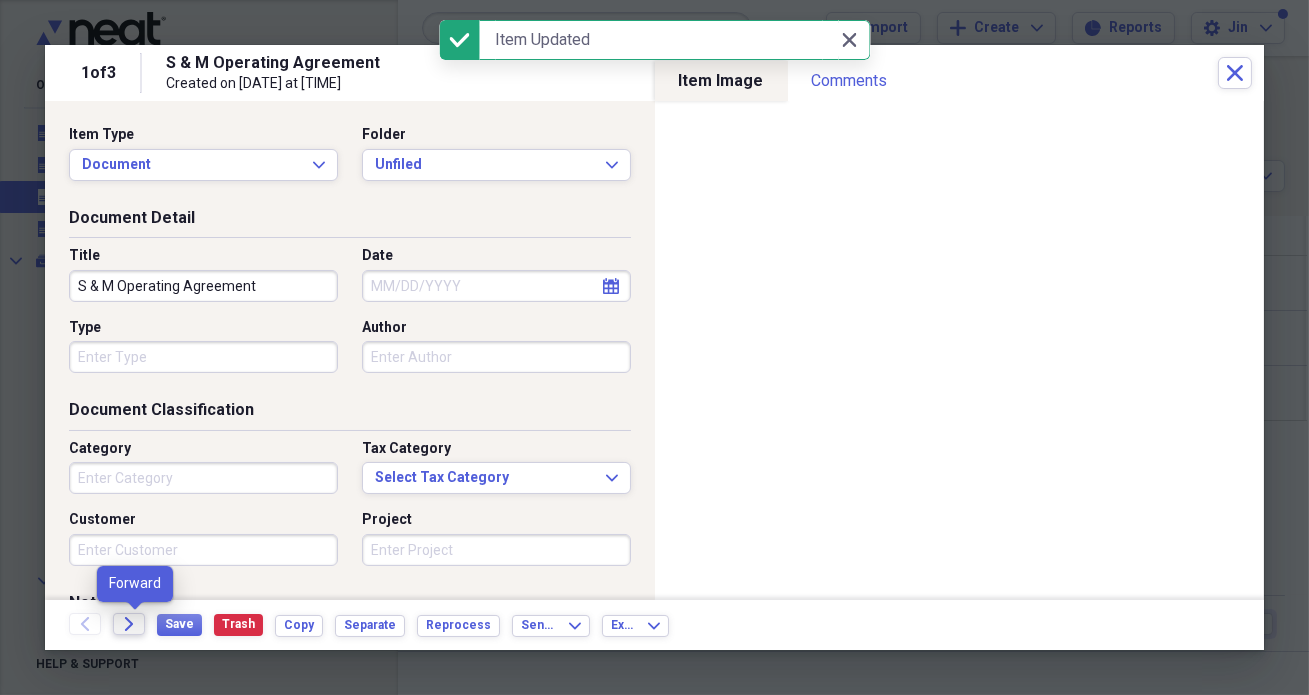 click 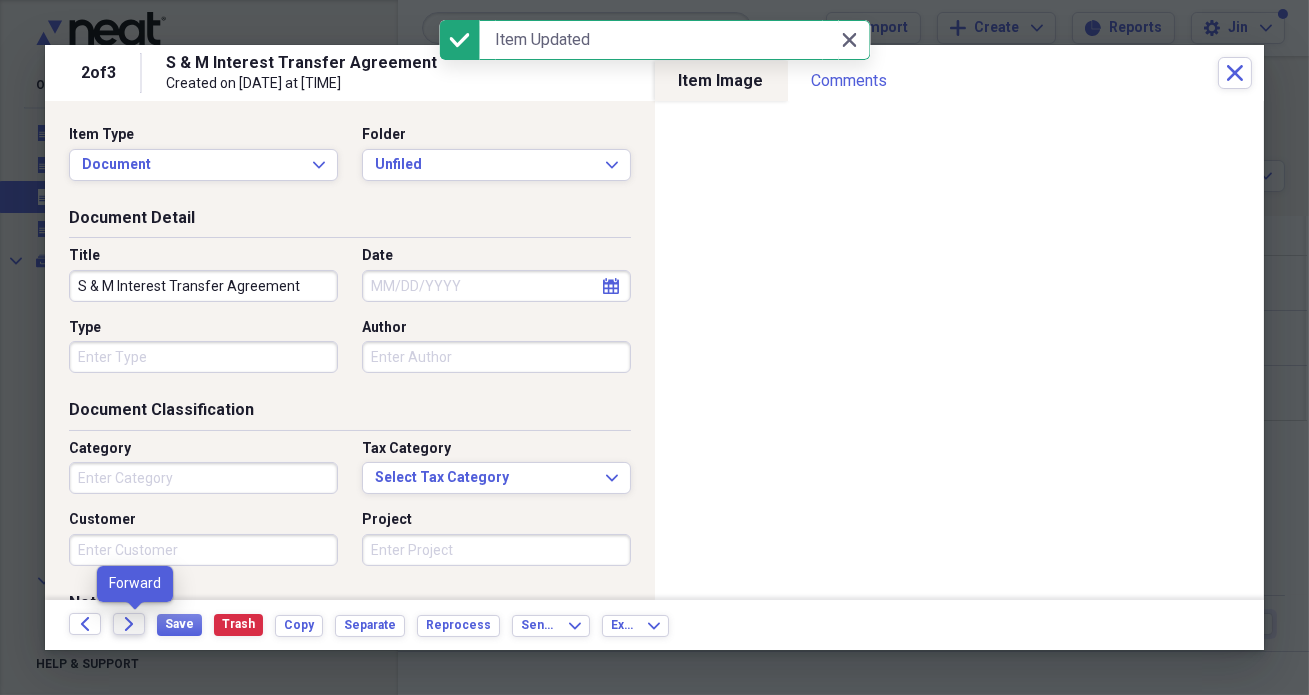 click on "Forward" 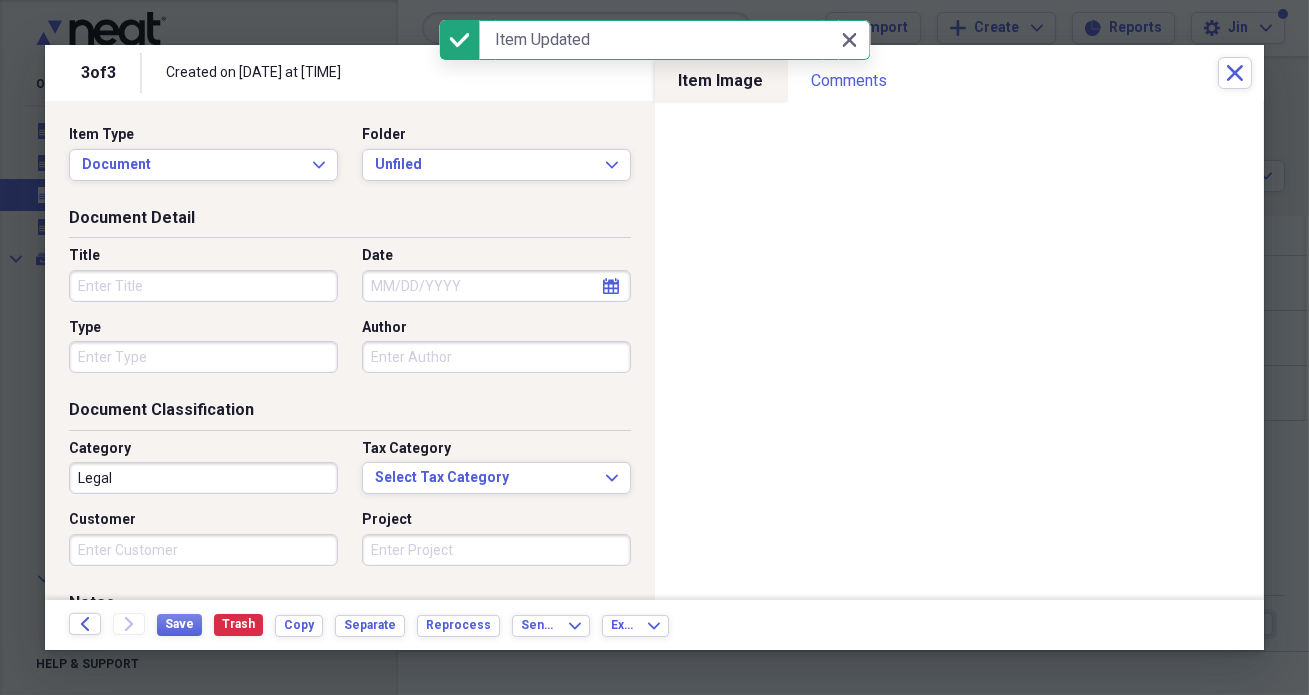 click on "Title" at bounding box center [203, 286] 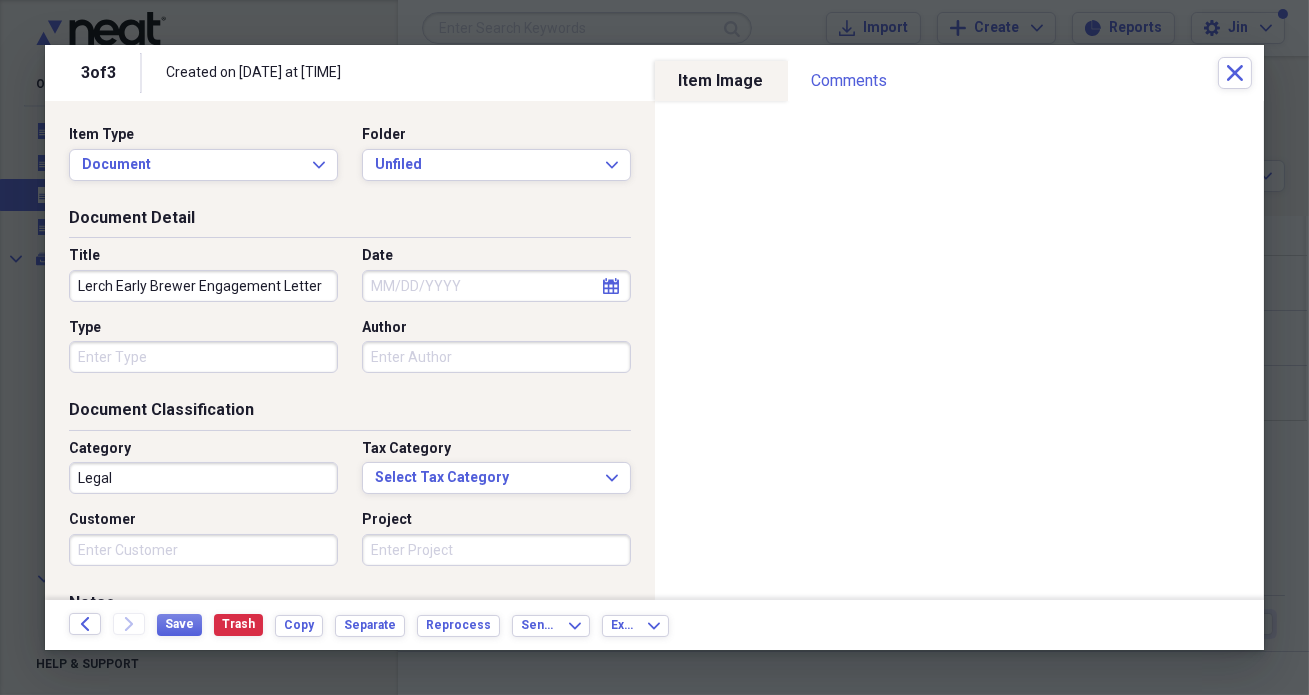 type on "Lerch Early Brewer Engagement Letter" 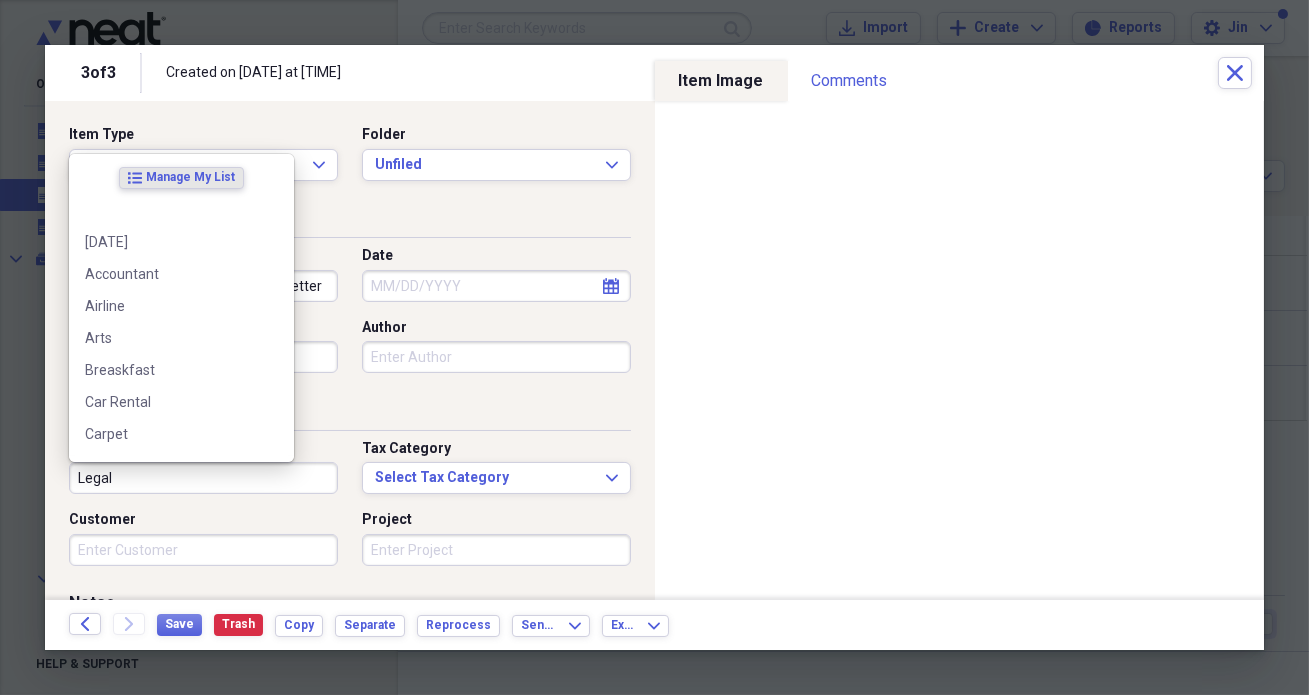 click on "Legal" at bounding box center (203, 478) 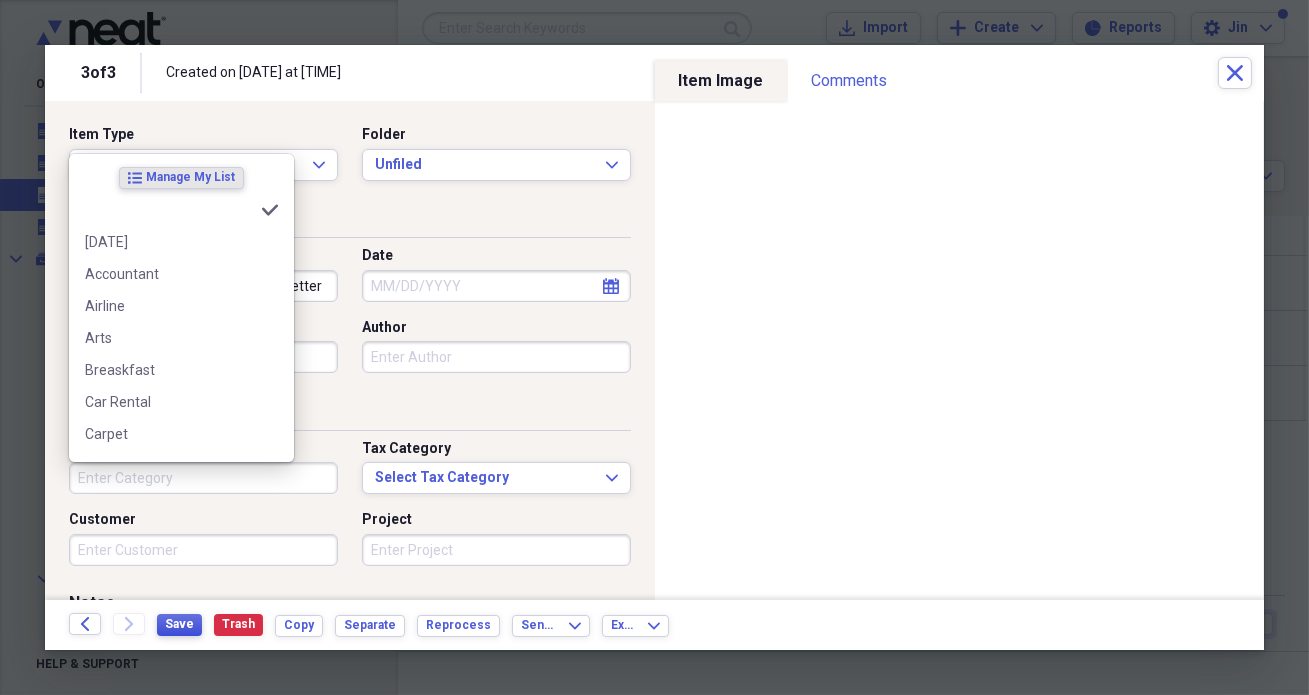 type 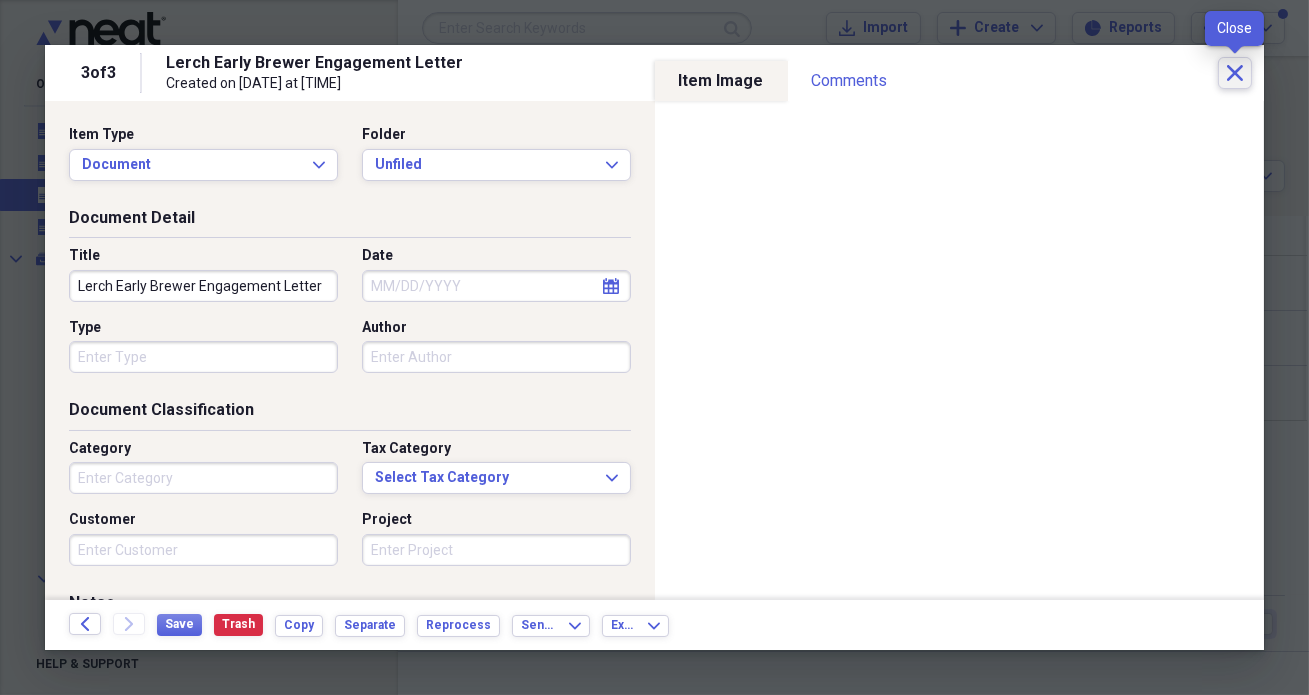click on "Close" 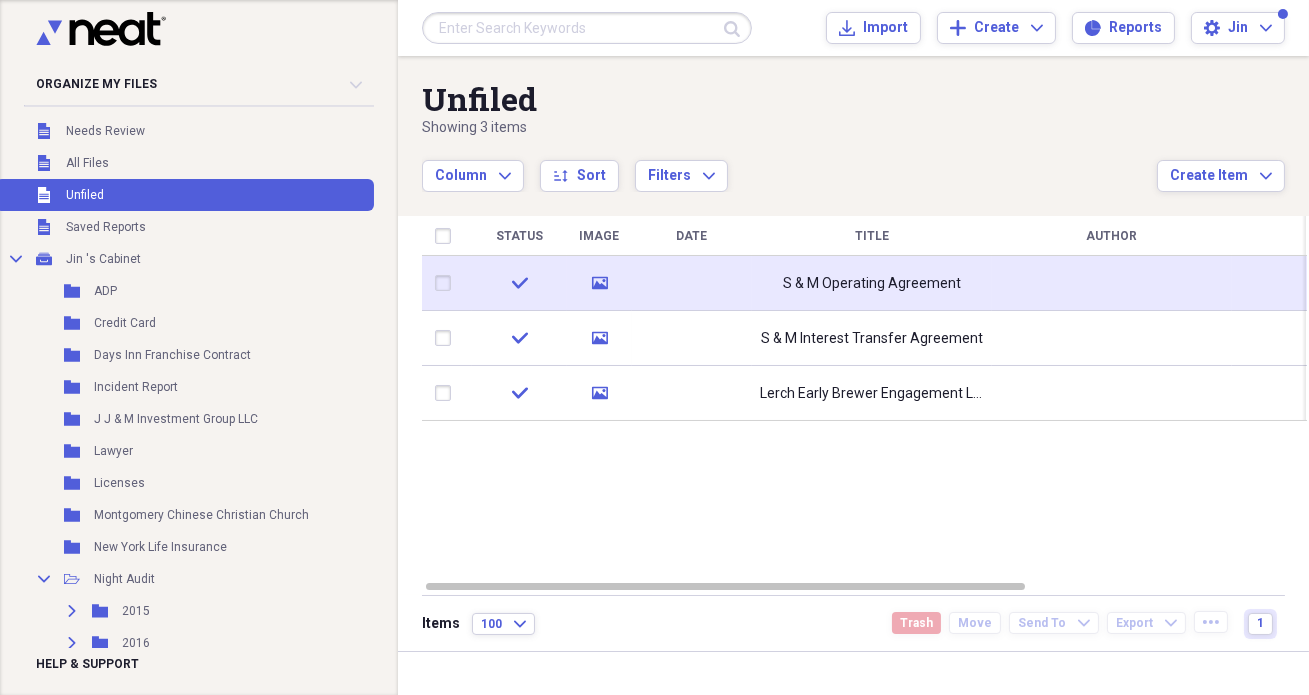click at bounding box center [692, 283] 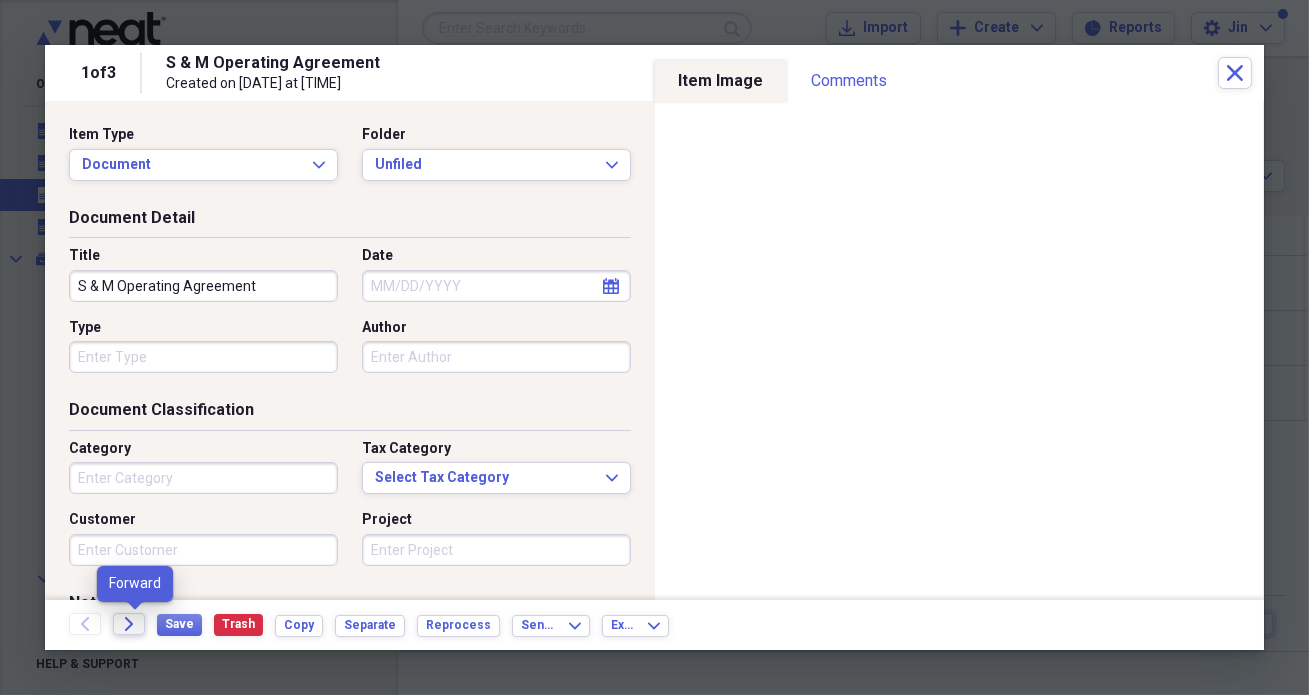 click on "Forward" 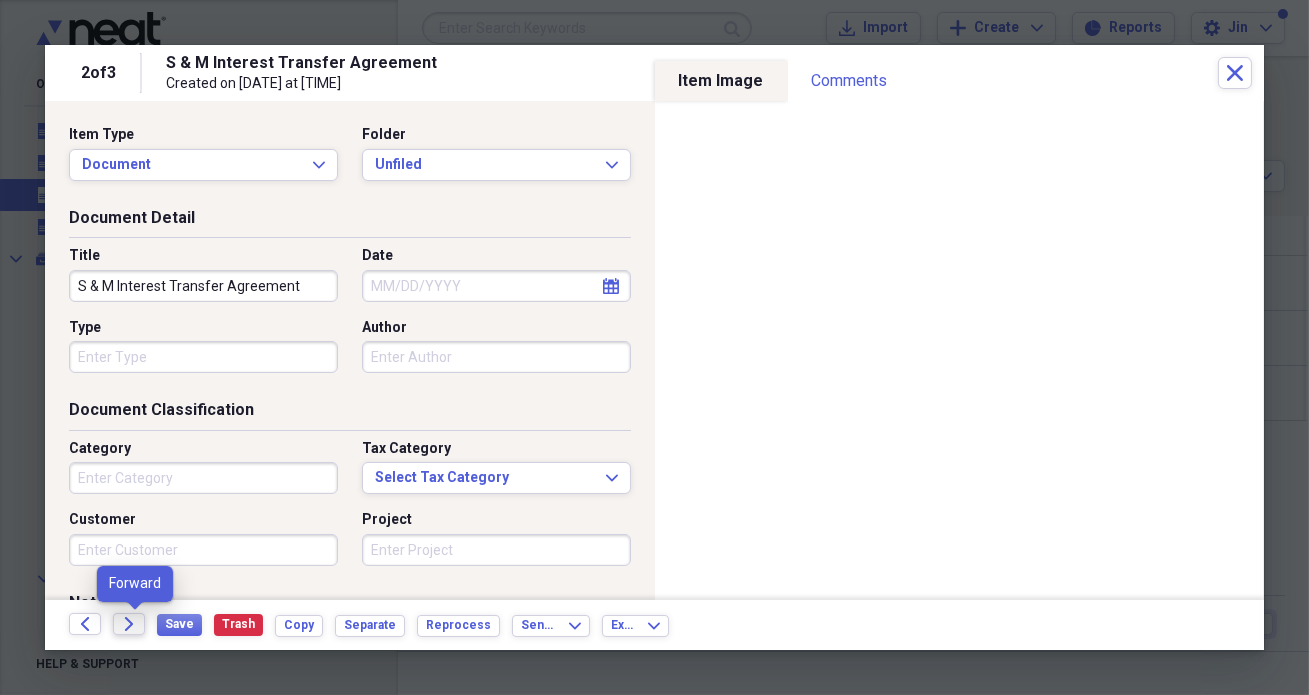 click on "Forward" 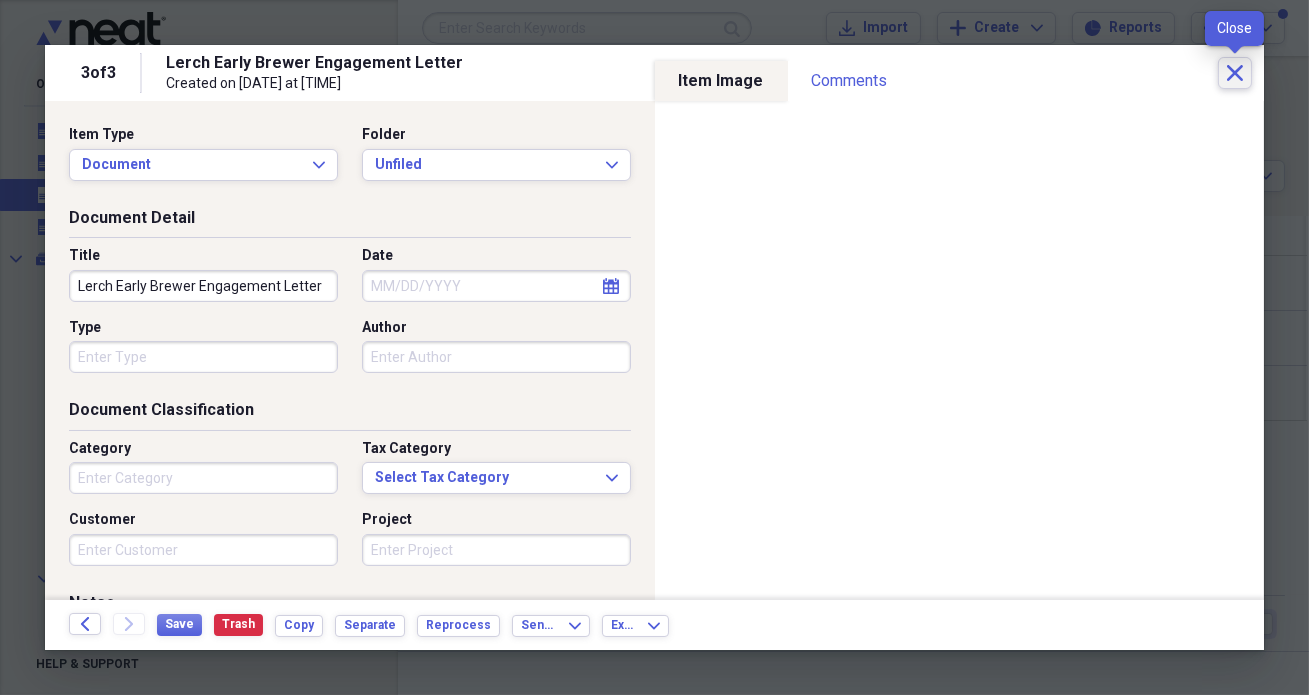 click on "Close" at bounding box center [1235, 73] 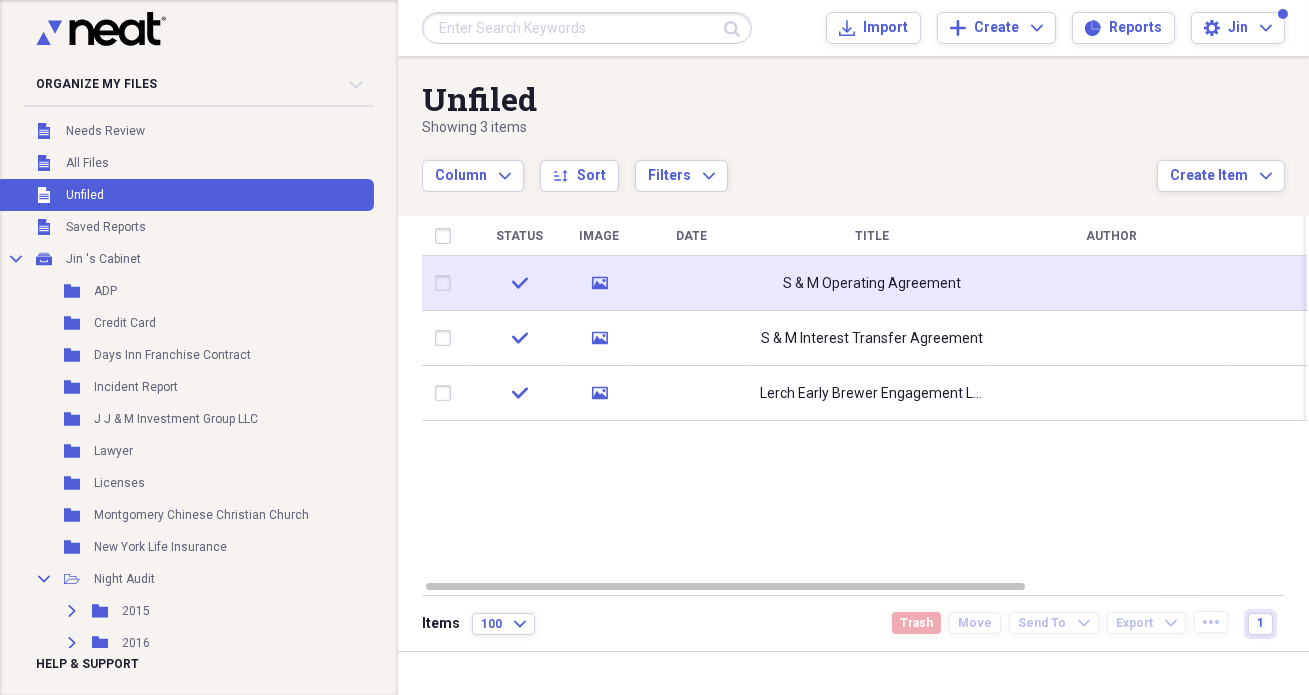 click at bounding box center [447, 283] 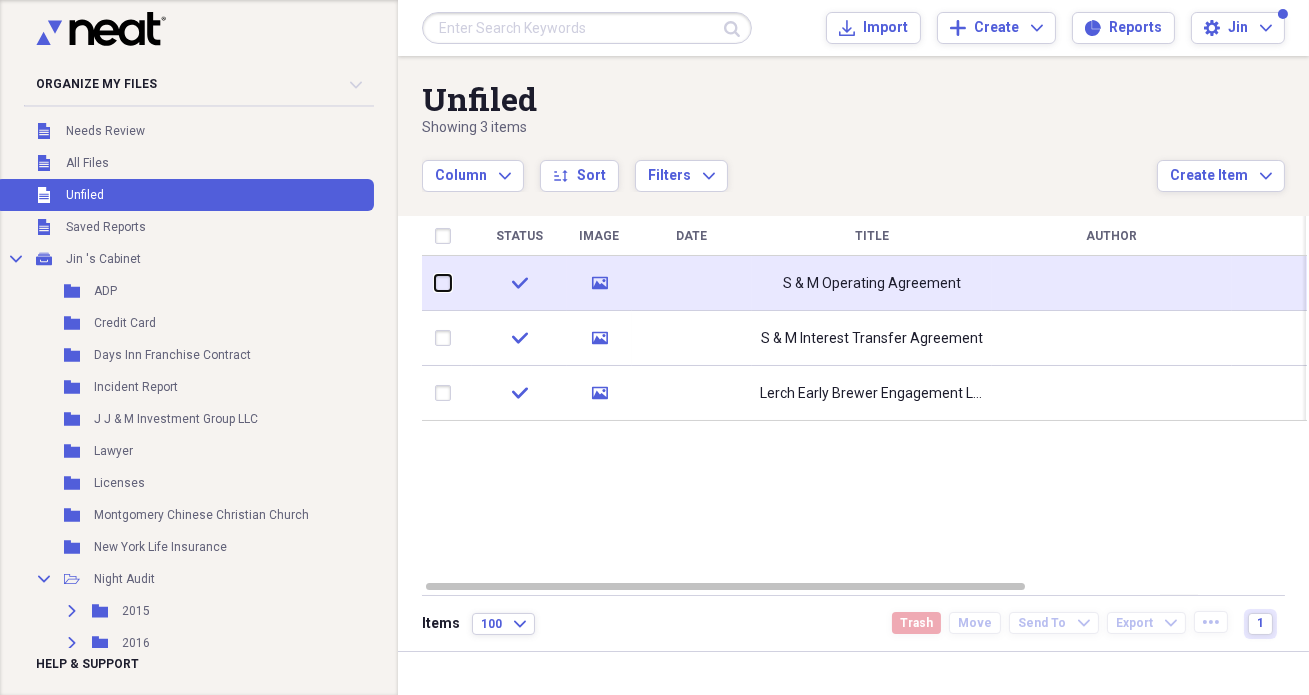 click at bounding box center [435, 283] 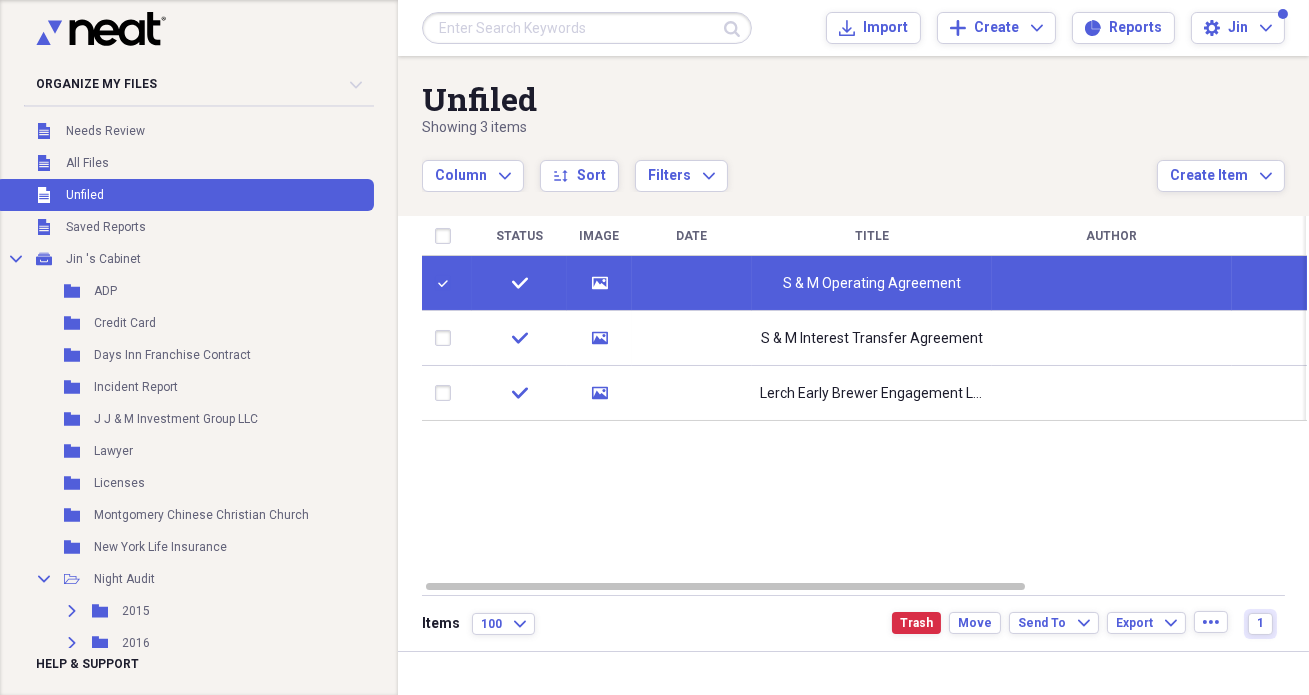 click at bounding box center [447, 283] 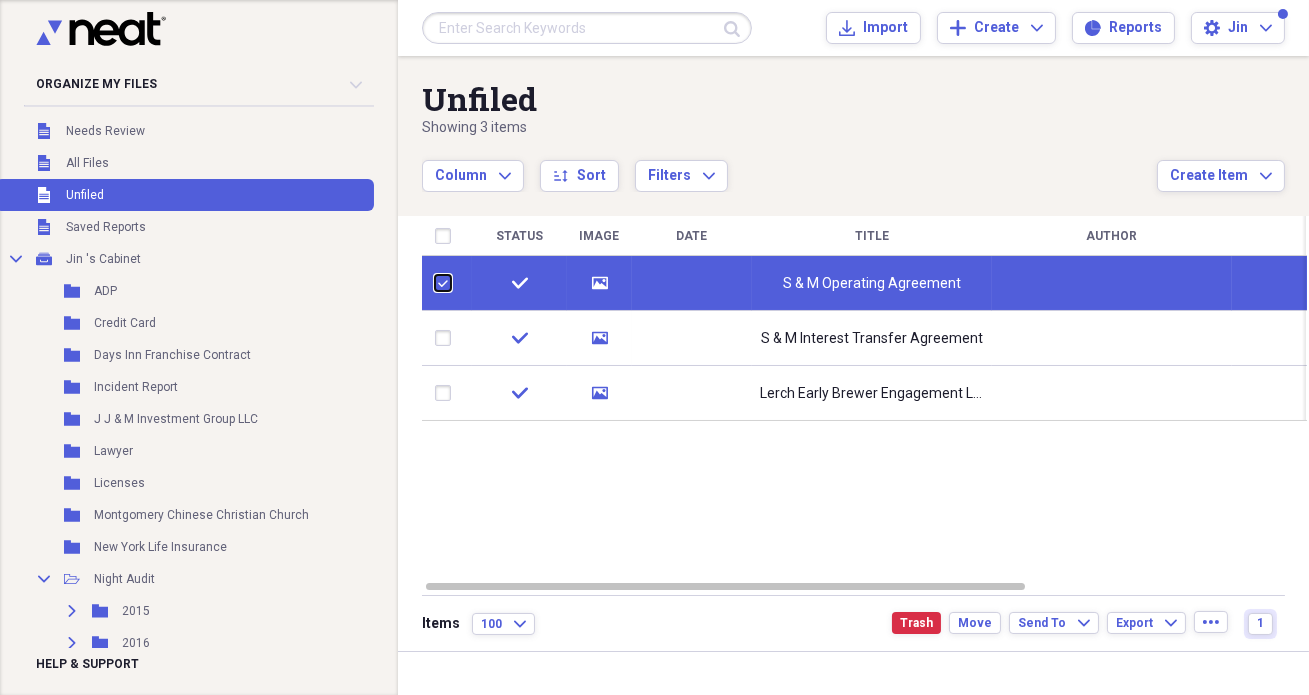 click at bounding box center [435, 283] 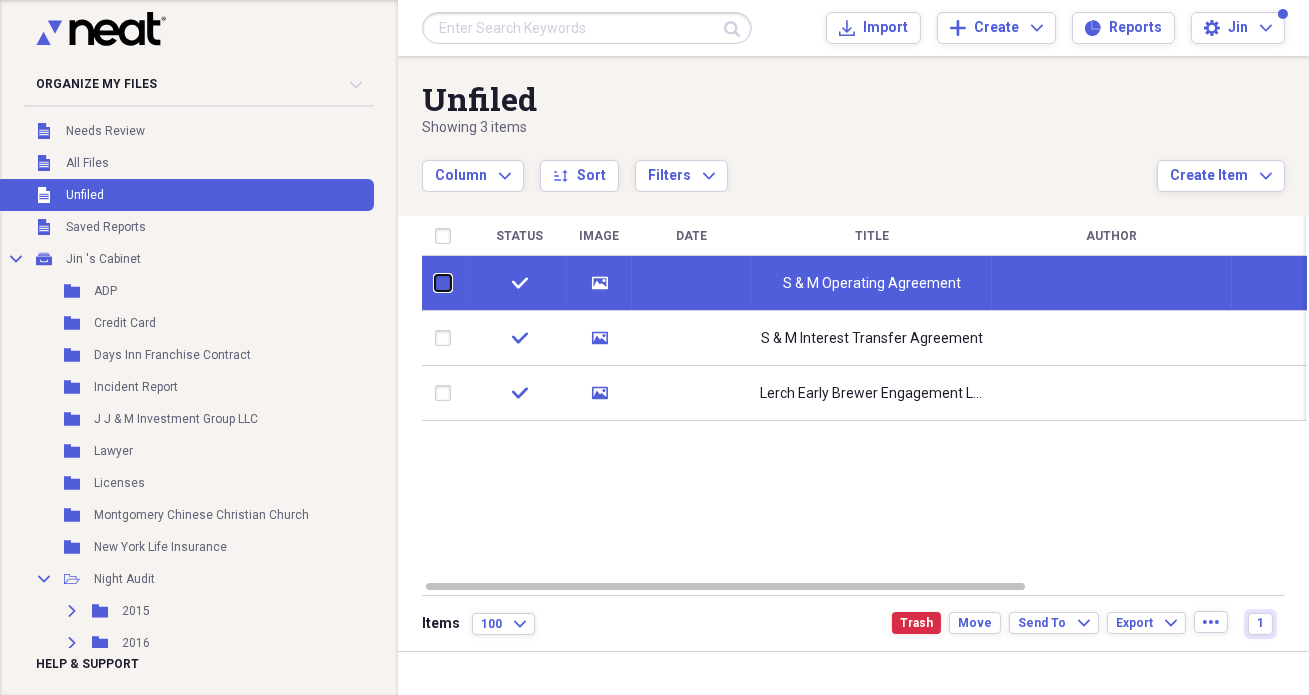 checkbox on "false" 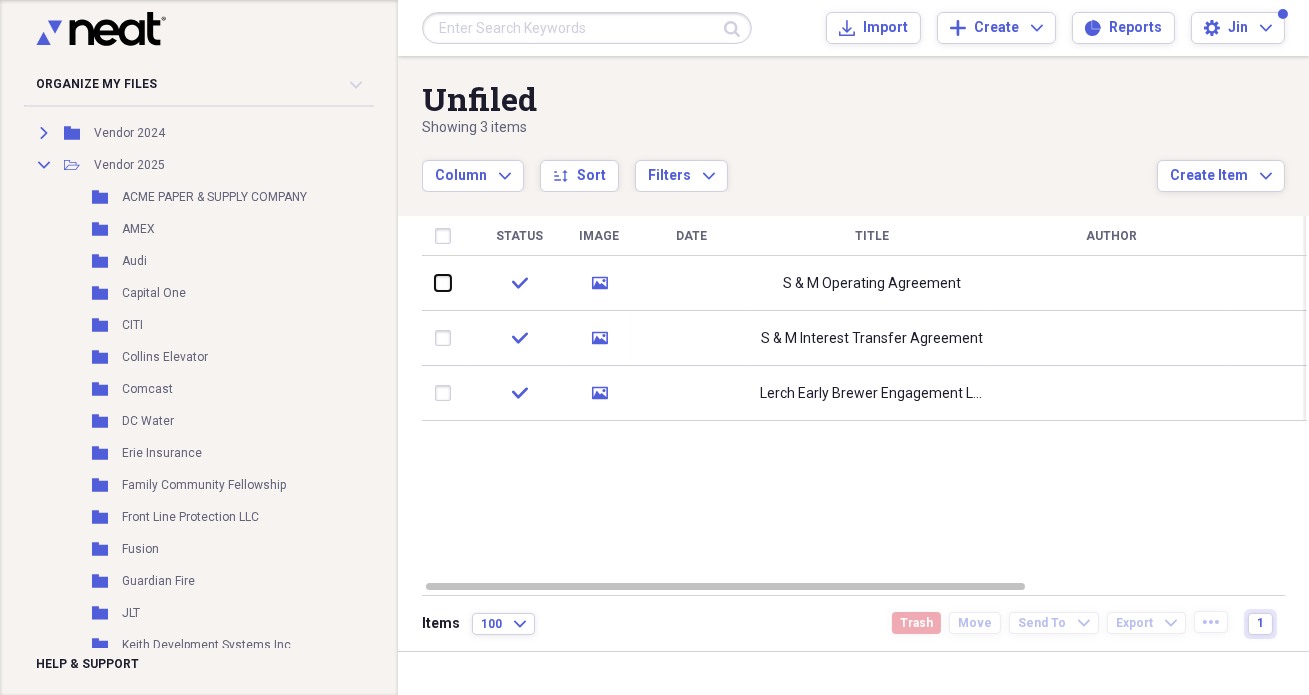 scroll, scrollTop: 1620, scrollLeft: 0, axis: vertical 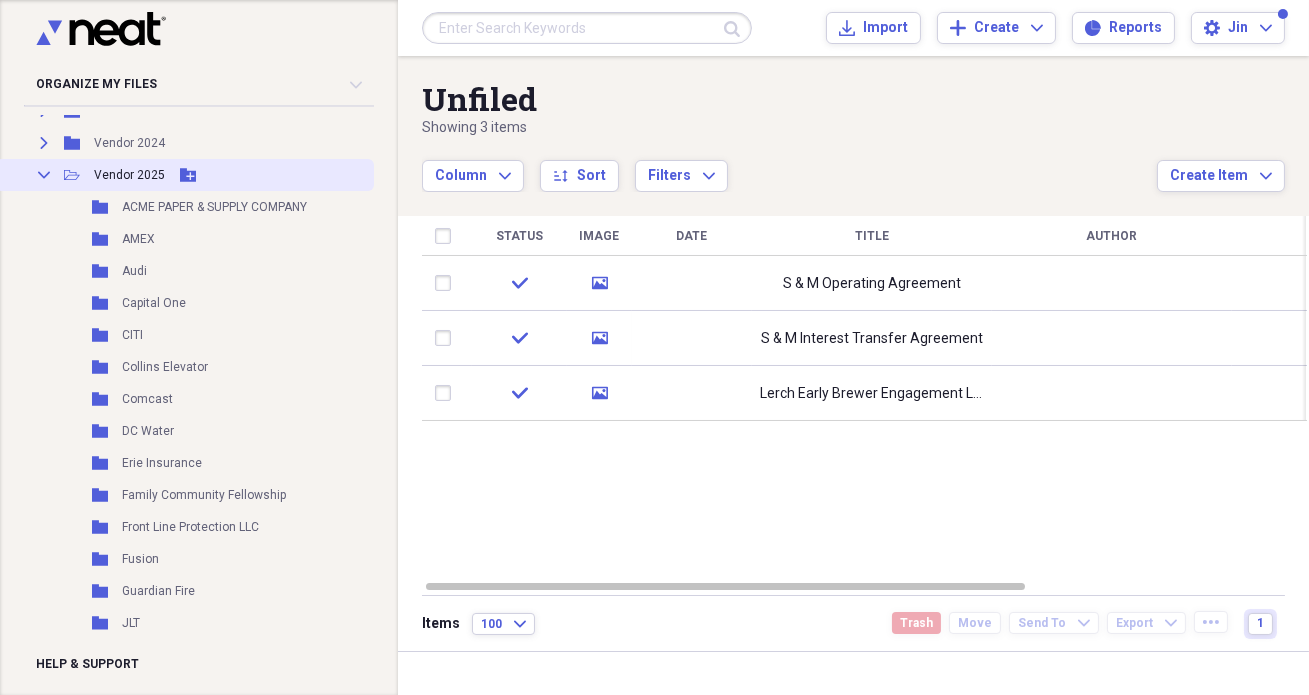 click on "Collapse" 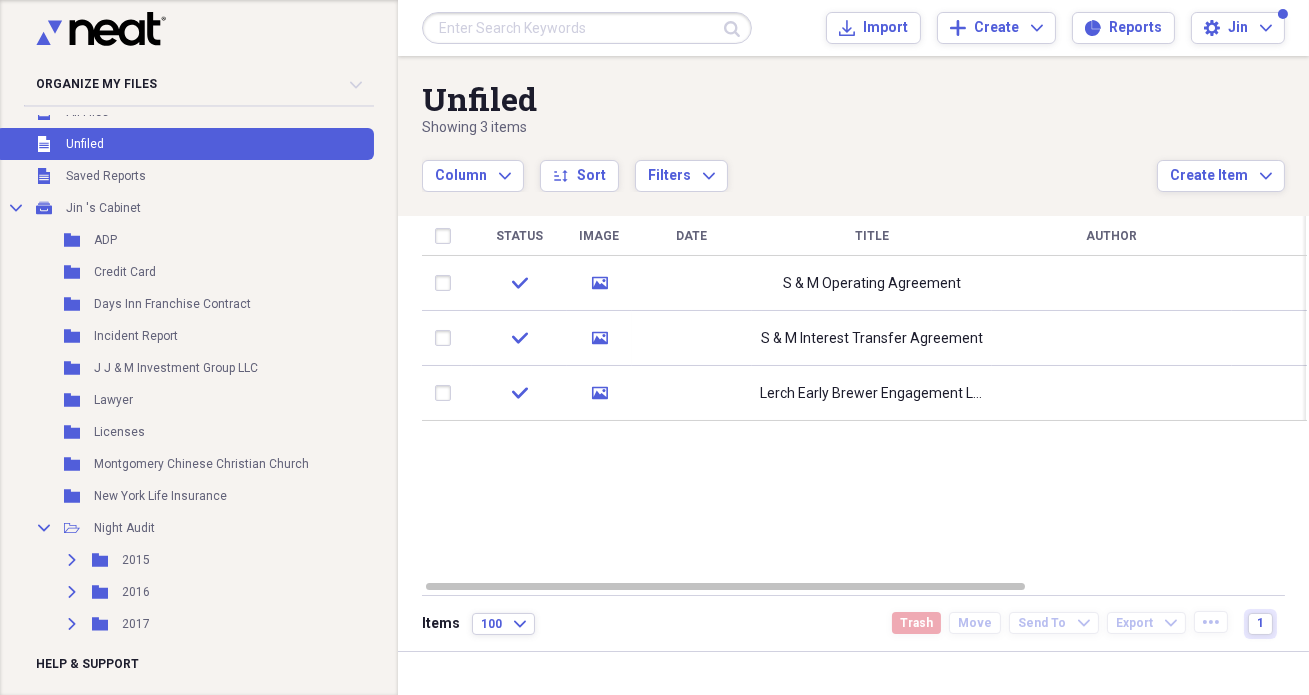 scroll, scrollTop: 0, scrollLeft: 0, axis: both 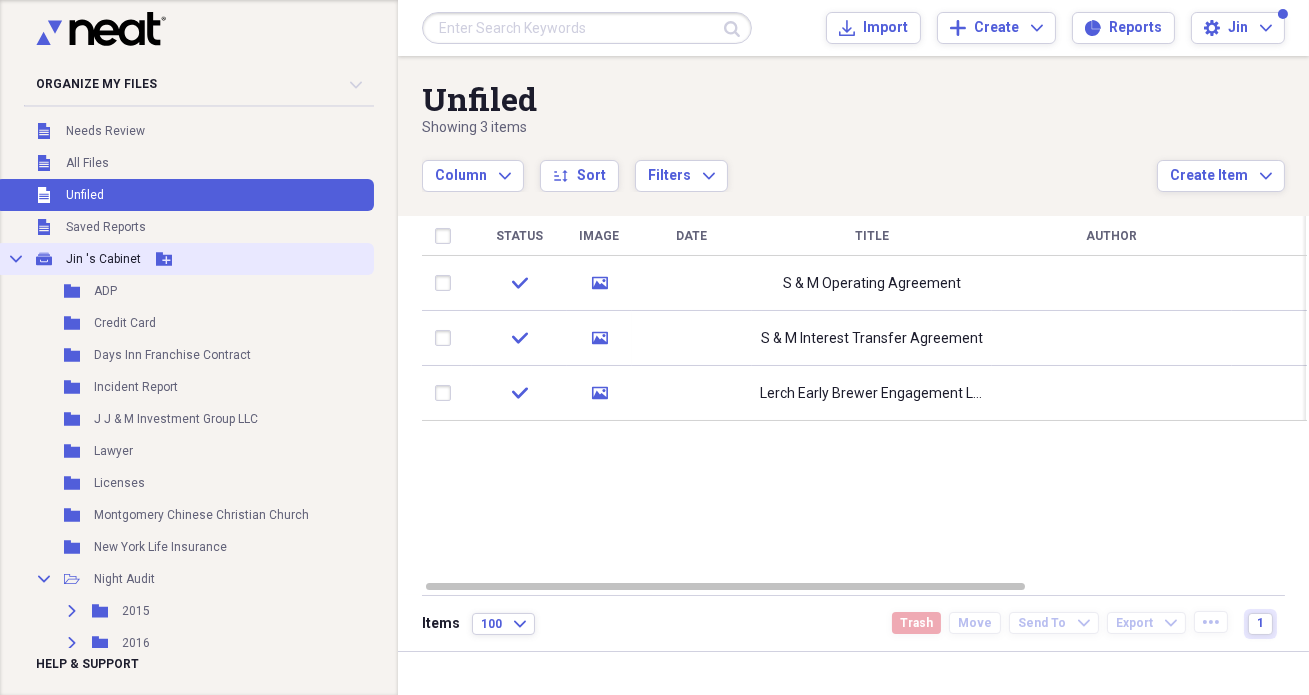 click on "Jin 's Cabinet" at bounding box center (103, 259) 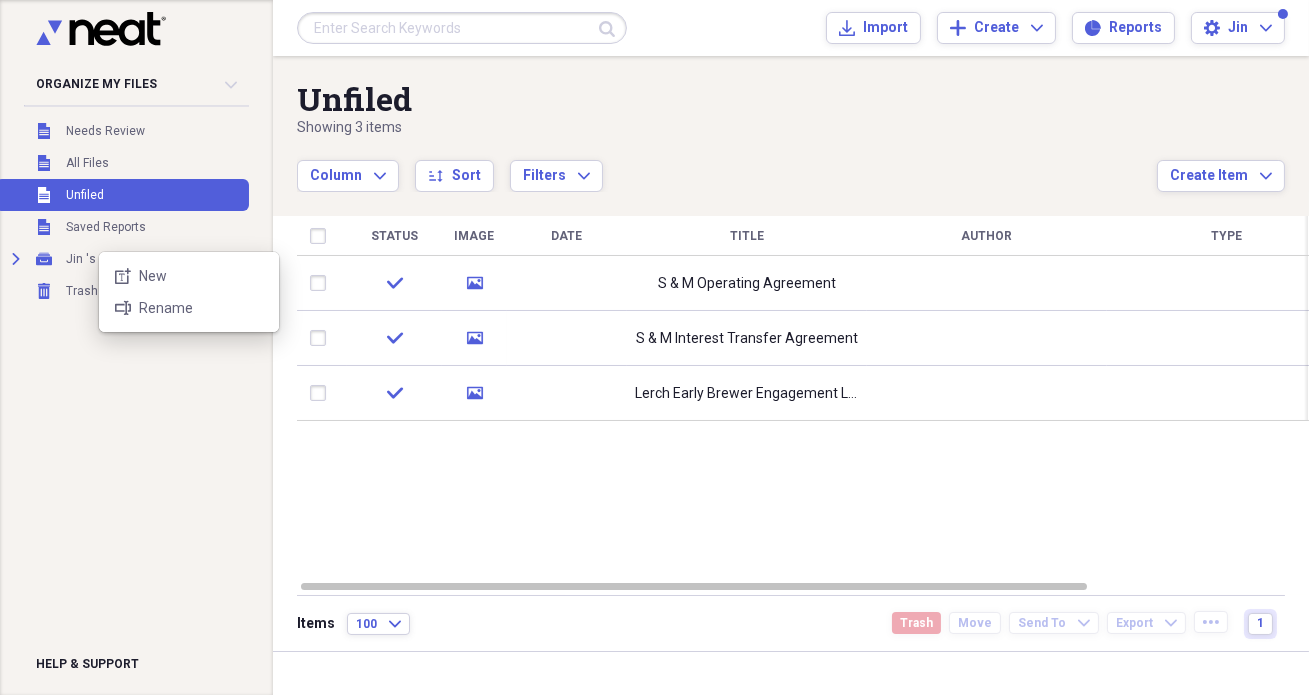click on "Organize My Files Collapse Unfiled Needs Review Unfiled All Files Unfiled Unfiled Unfiled Saved Reports Expand My Cabinet Jin 's Cabinet Add Folder Trash Trash Help & Support Submit Import Import Add Create Expand Reports Reports Settings Jin Expand Unfiled Showing 3 items Column Expand sort Sort Filters  Expand Create Item Expand Status Image Date Title Author Type Category Source check media S & M Operating Agreement Scan check media S & M Interest Transfer Agreement Scan check media Lerch Early Brewer Engagement Letter Scan Items 100 Expand Trash Move Send To Expand Export Expand more 1 new-textbox New rename Rename" at bounding box center (654, 347) 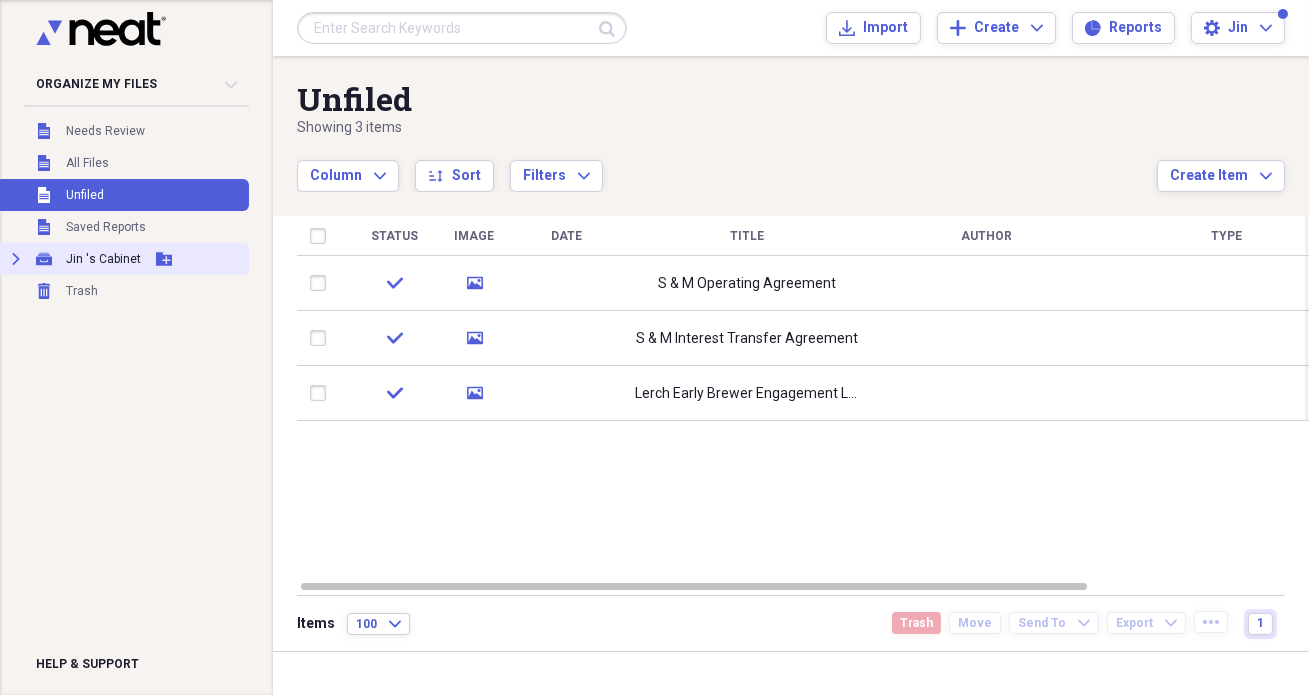 click on "Expand" 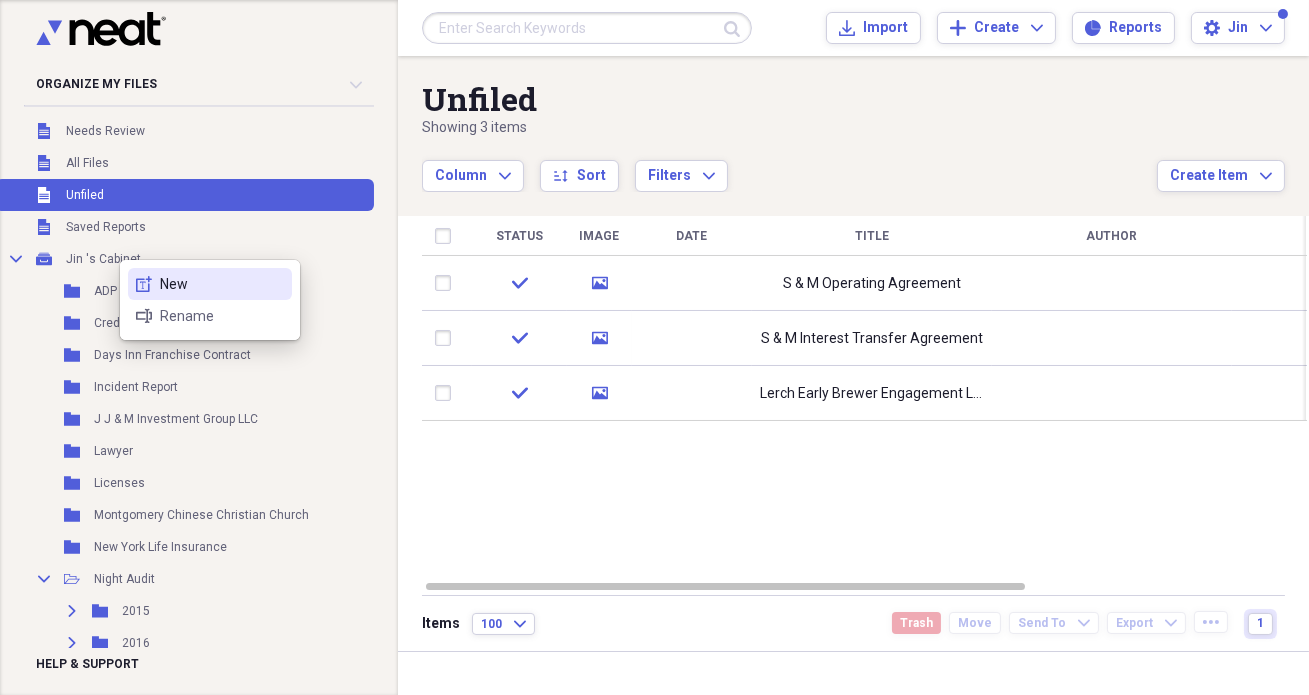 click on "New" at bounding box center (222, 284) 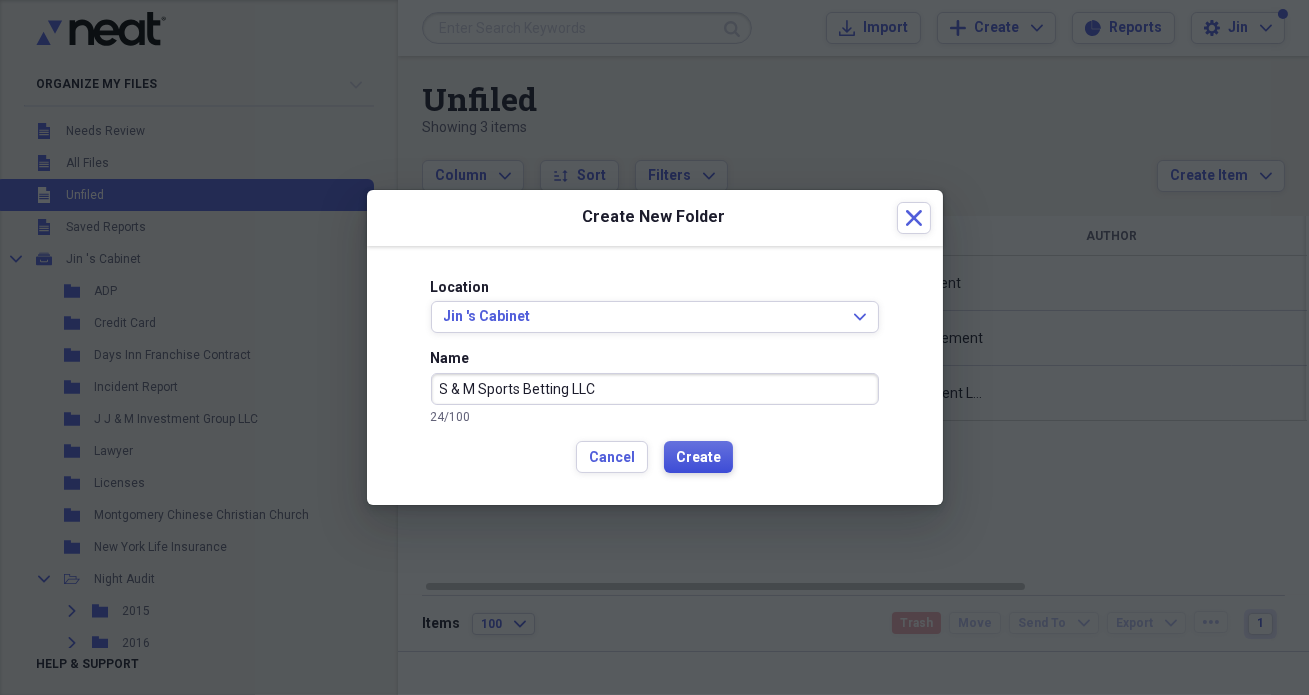 type on "S & M Sports Betting LLC" 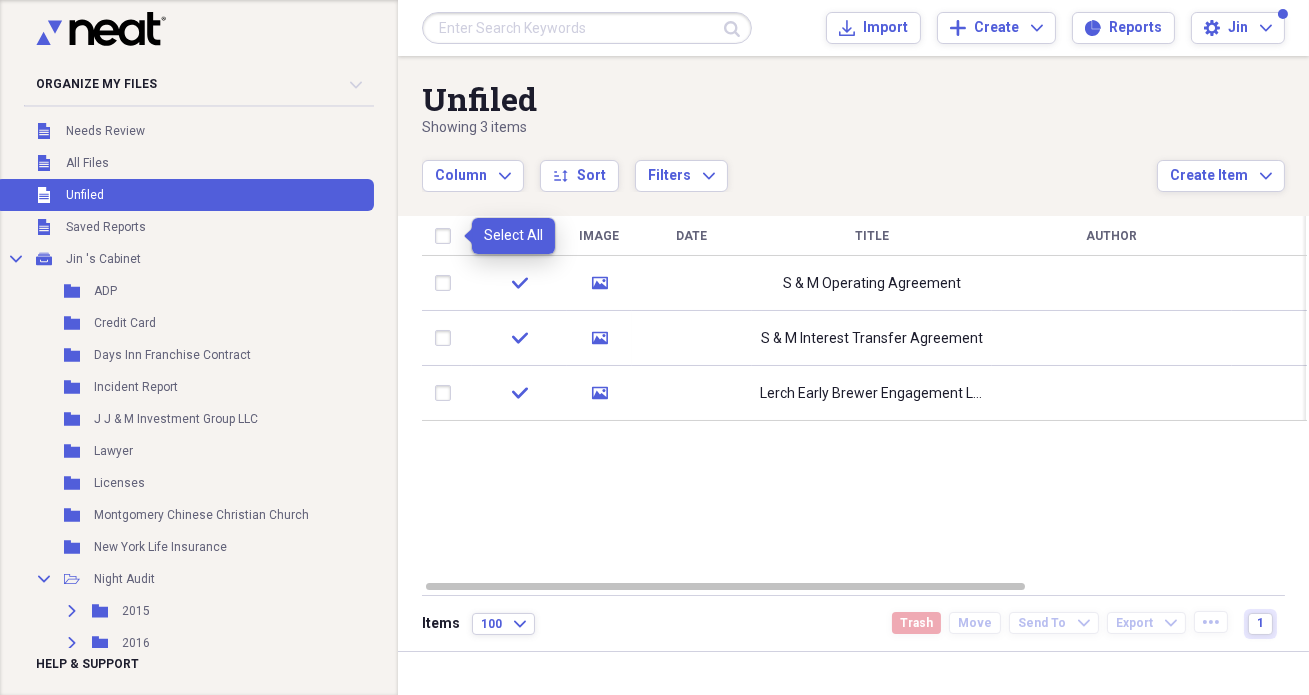 click at bounding box center [447, 236] 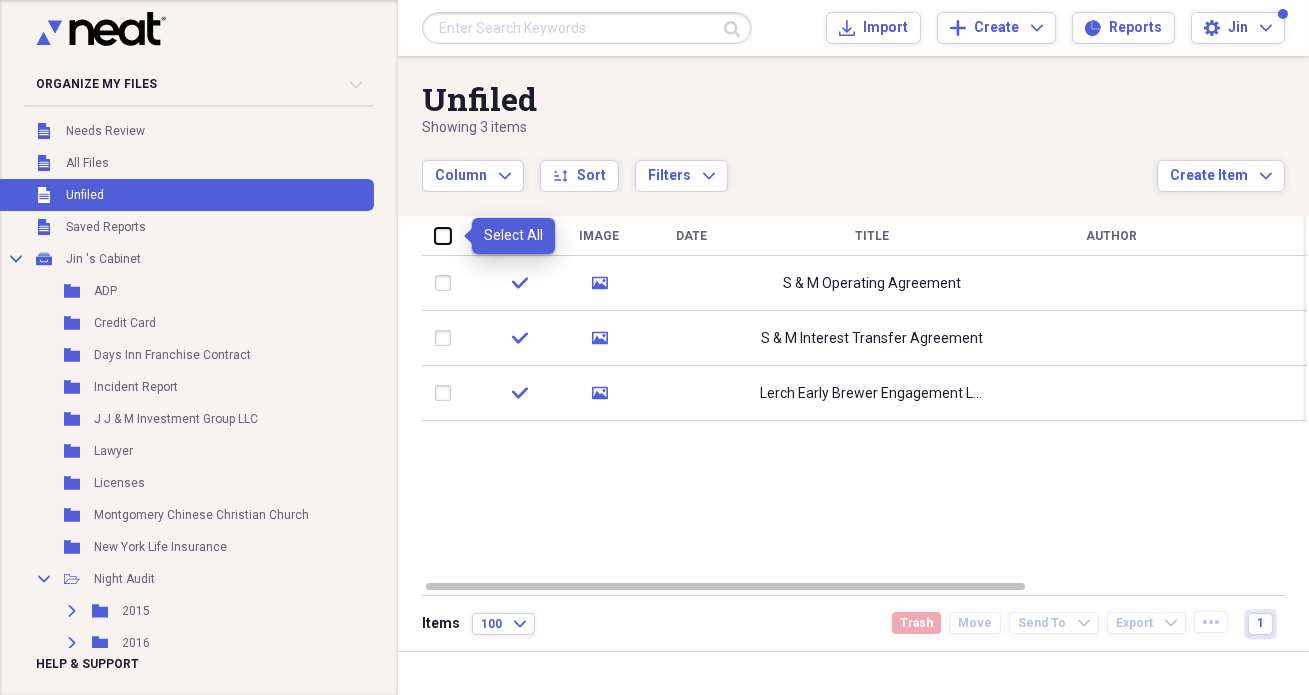click at bounding box center (435, 235) 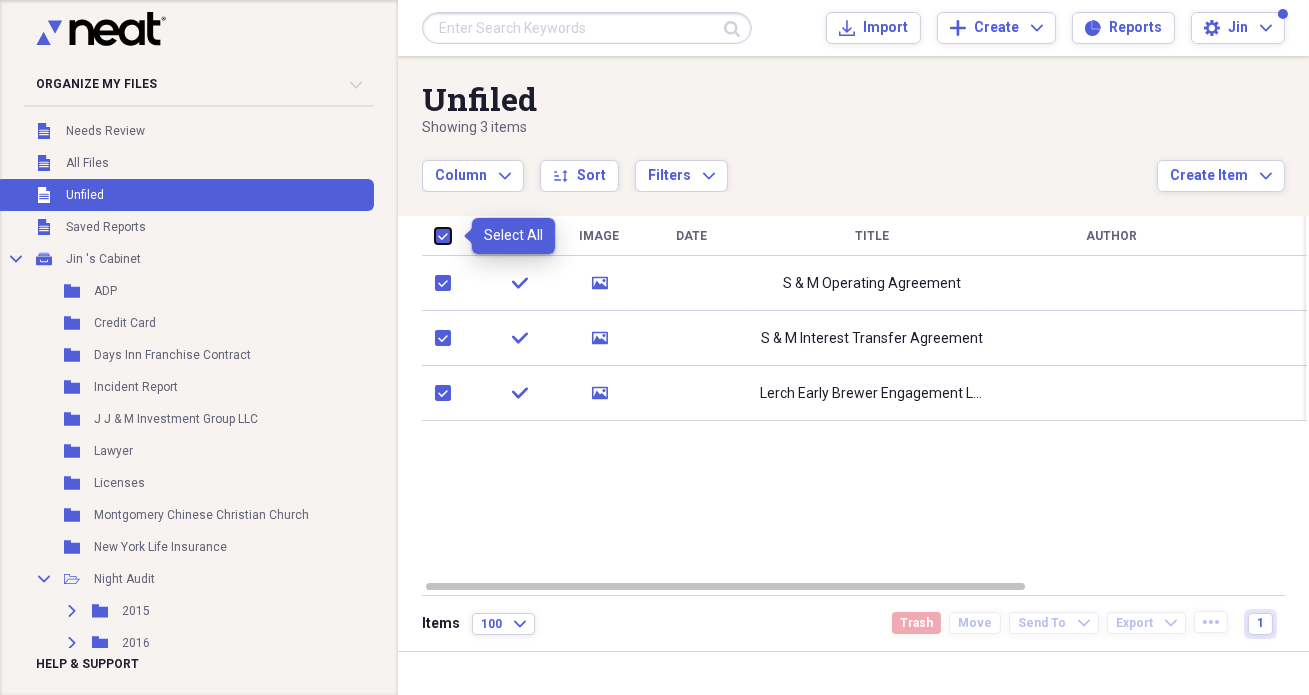 checkbox on "true" 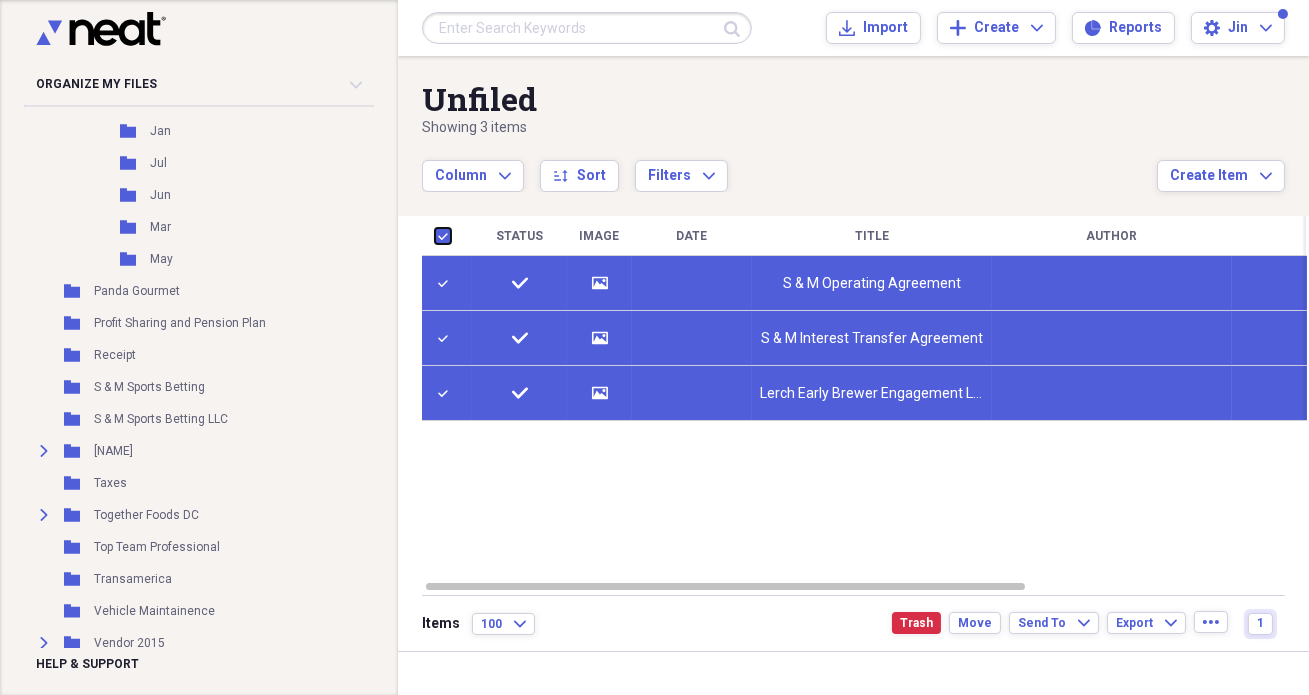 scroll, scrollTop: 1000, scrollLeft: 0, axis: vertical 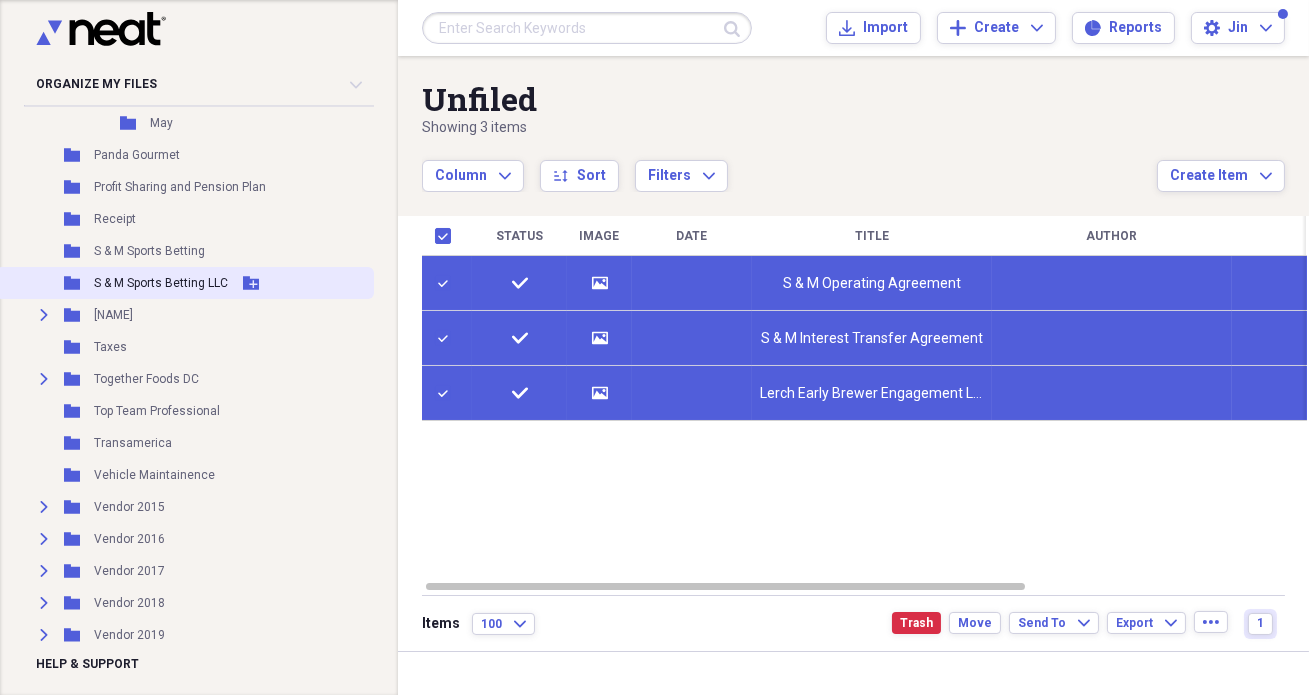 click on "S & M Sports Betting LLC" at bounding box center (161, 283) 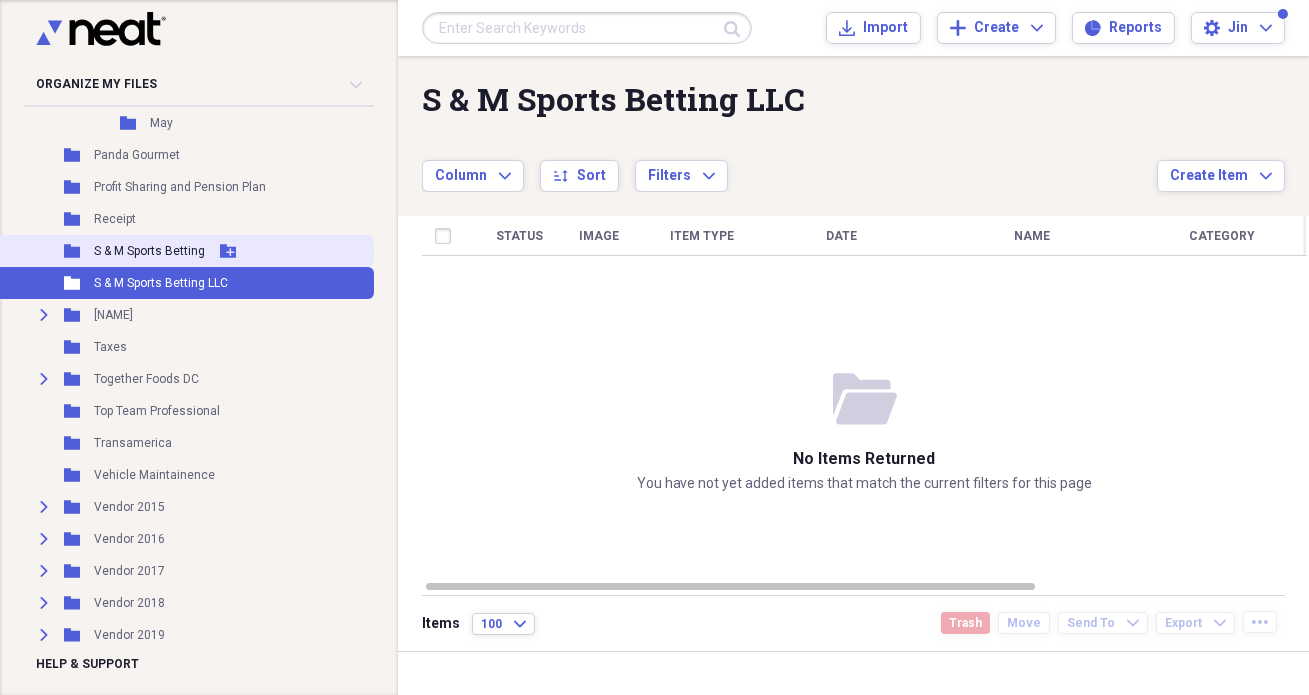 click on "Folder S & M Sports Betting Add Folder" at bounding box center (185, 251) 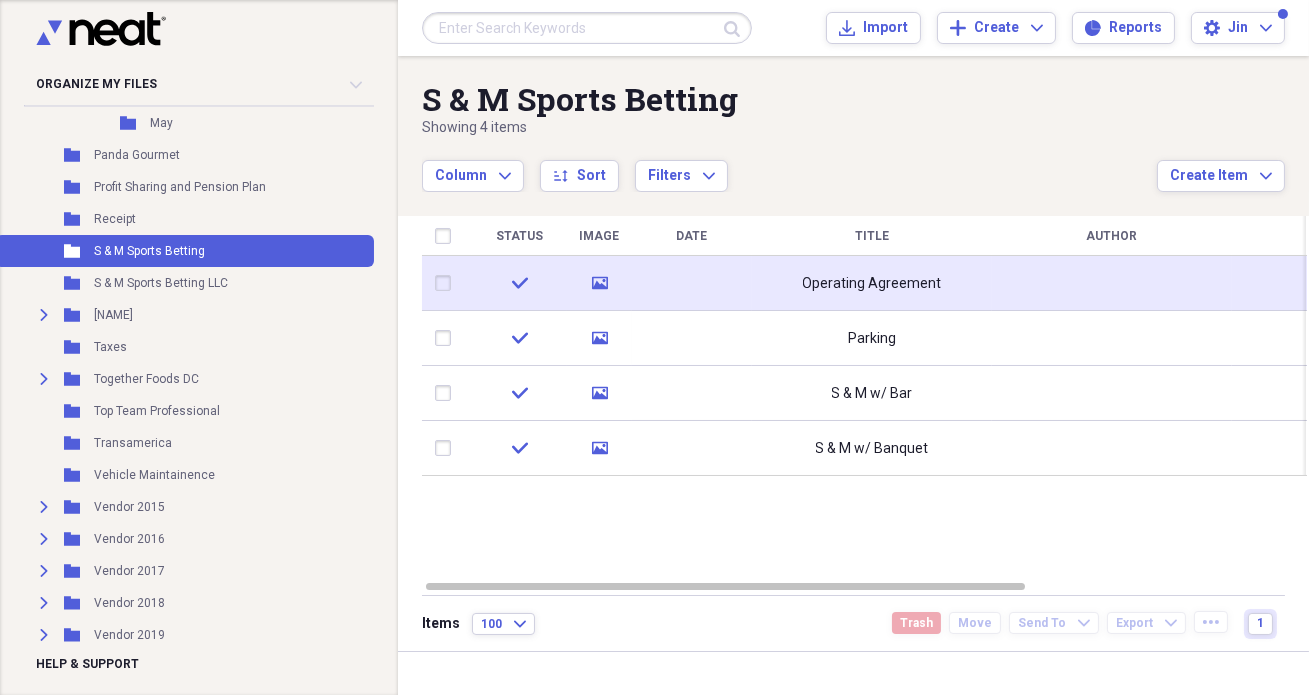 click on "Operating Agreement" at bounding box center (872, 283) 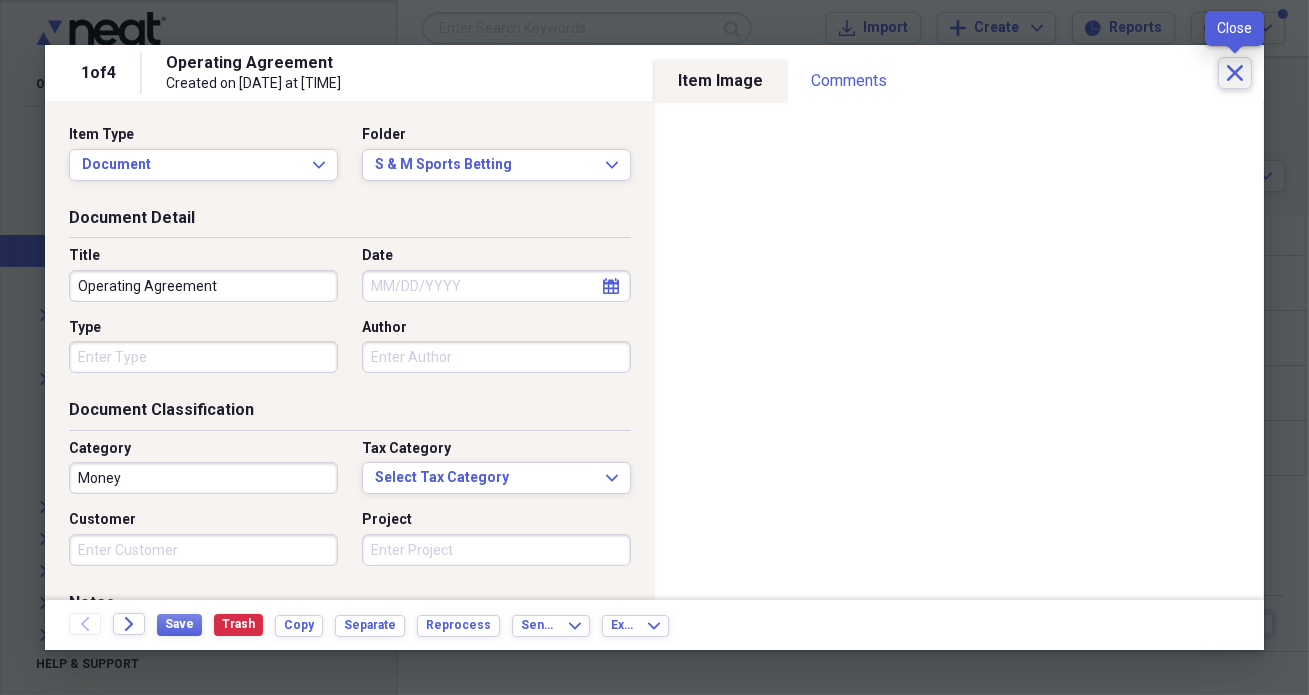 click on "Close" at bounding box center (1235, 73) 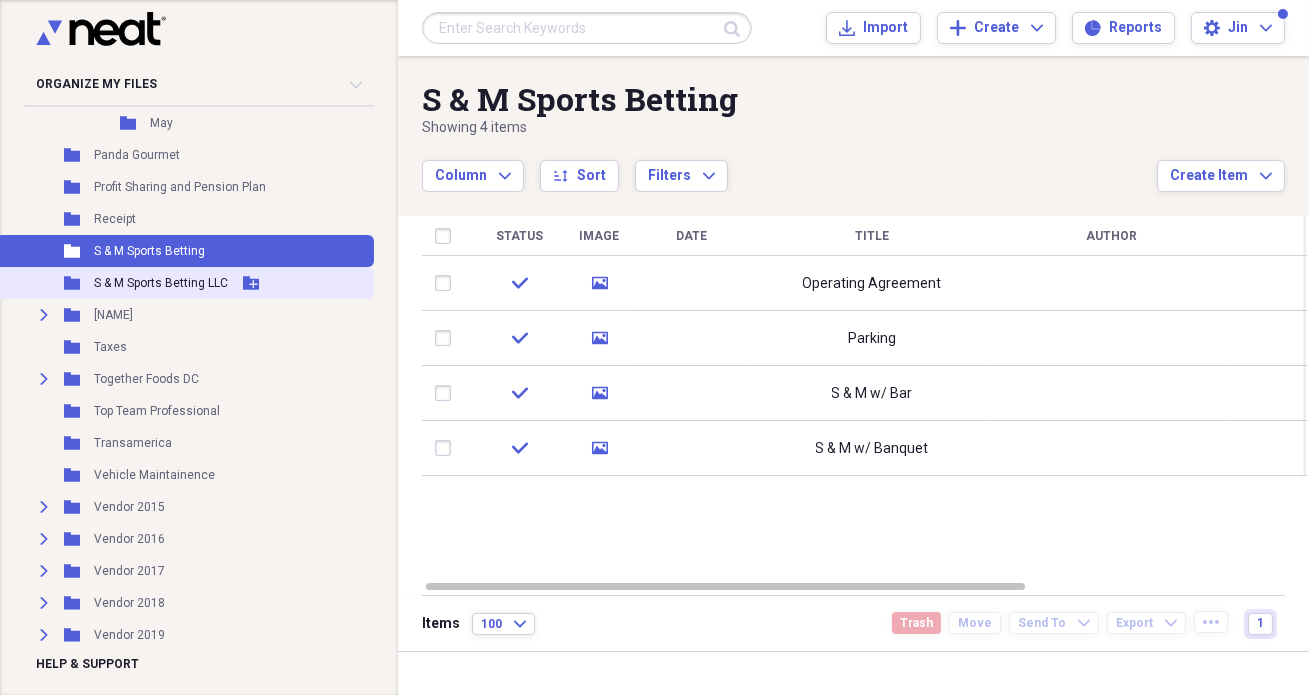 click on "S & M Sports Betting LLC" at bounding box center [161, 283] 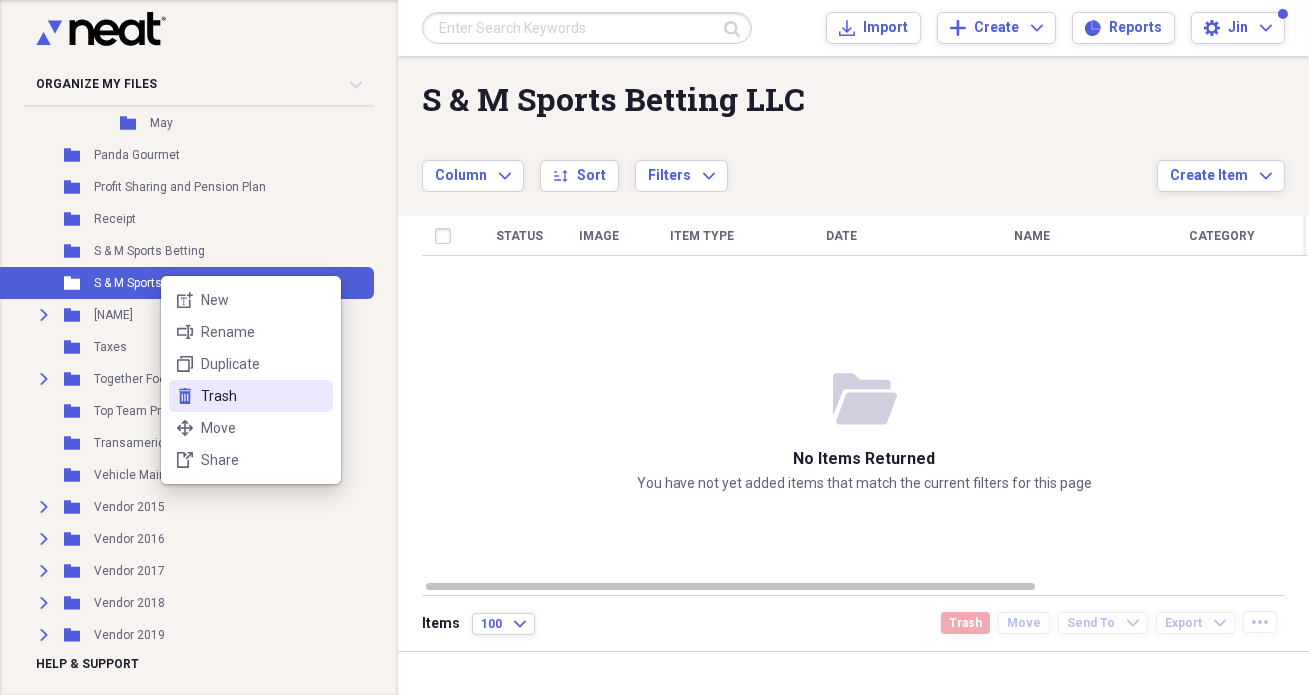 click on "Trash" at bounding box center (263, 396) 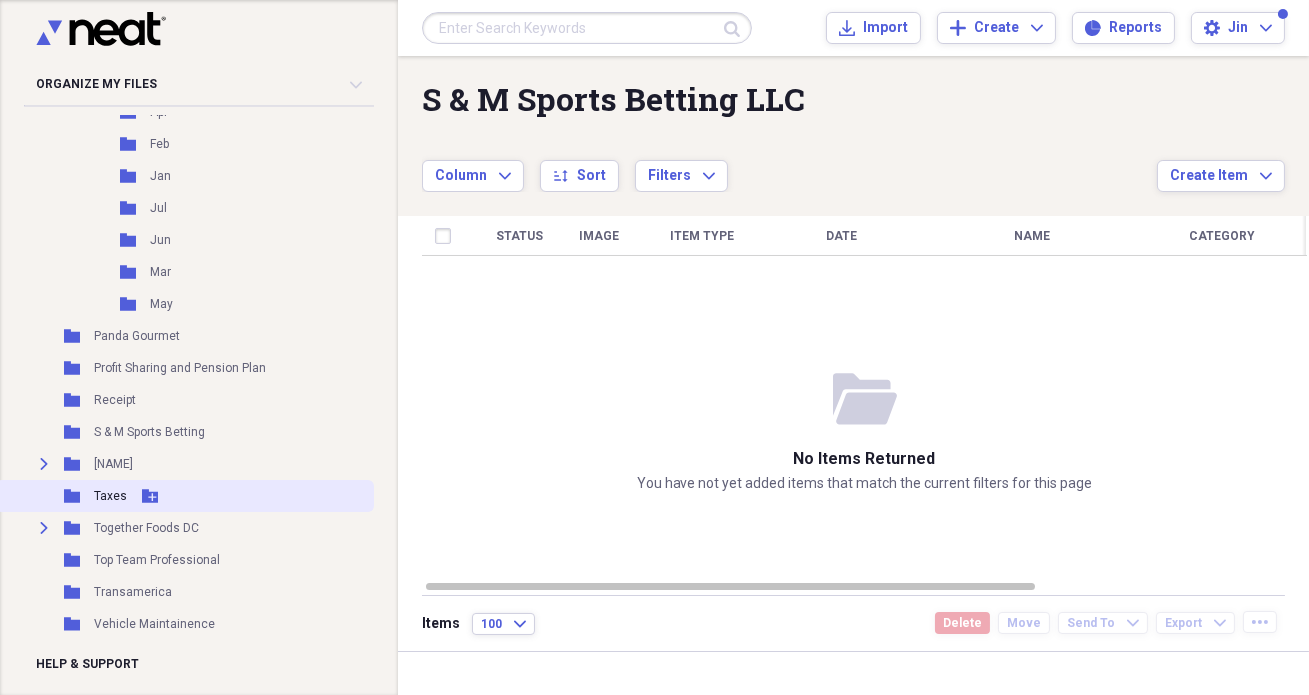 scroll, scrollTop: 0, scrollLeft: 0, axis: both 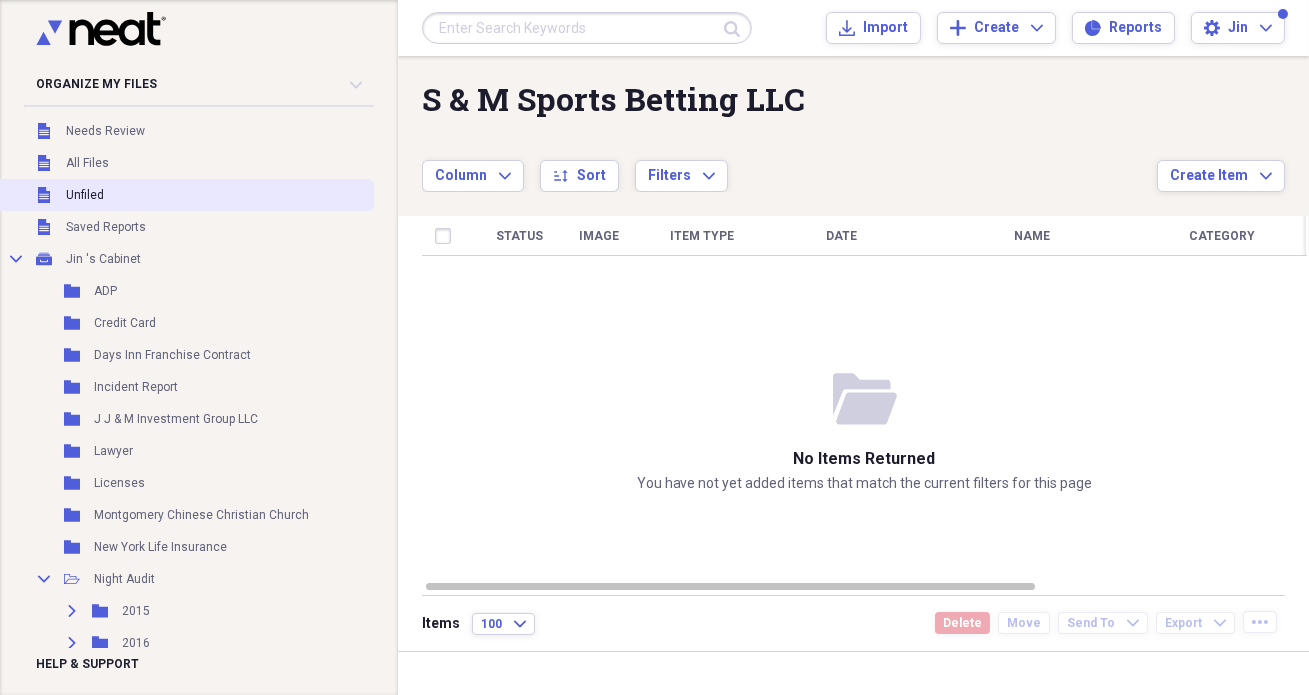 click on "Unfiled" at bounding box center (85, 195) 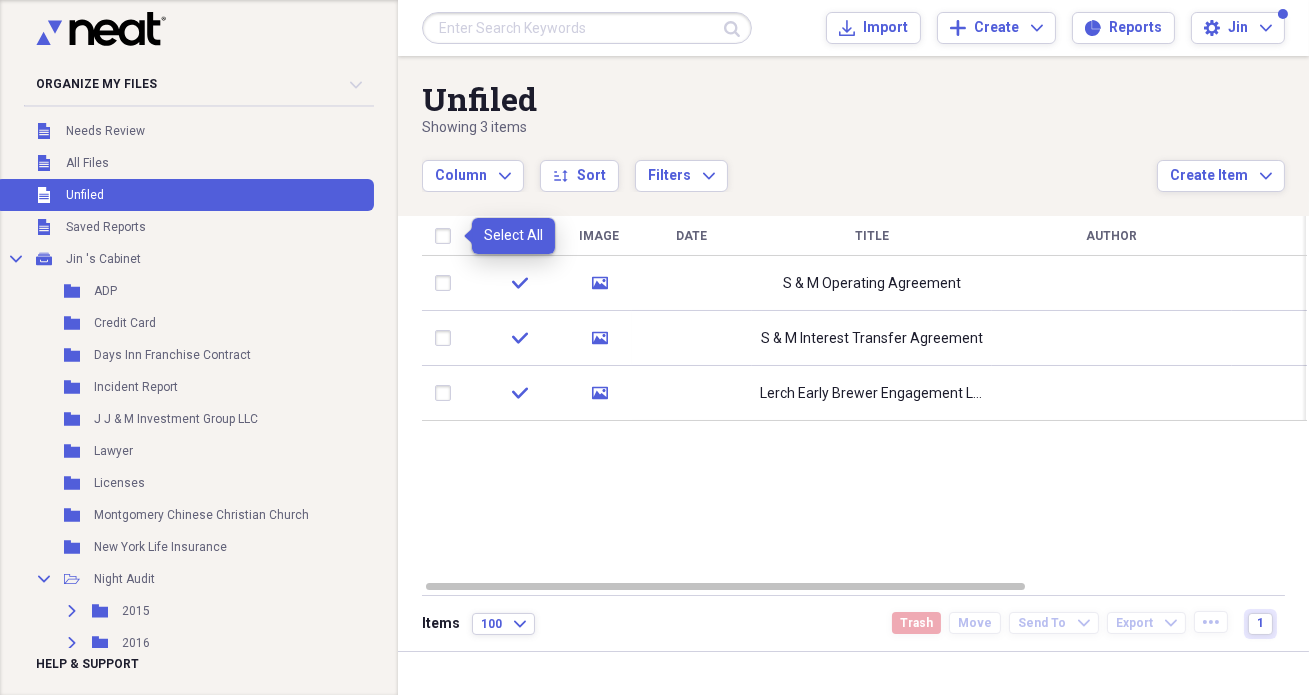 click at bounding box center (447, 236) 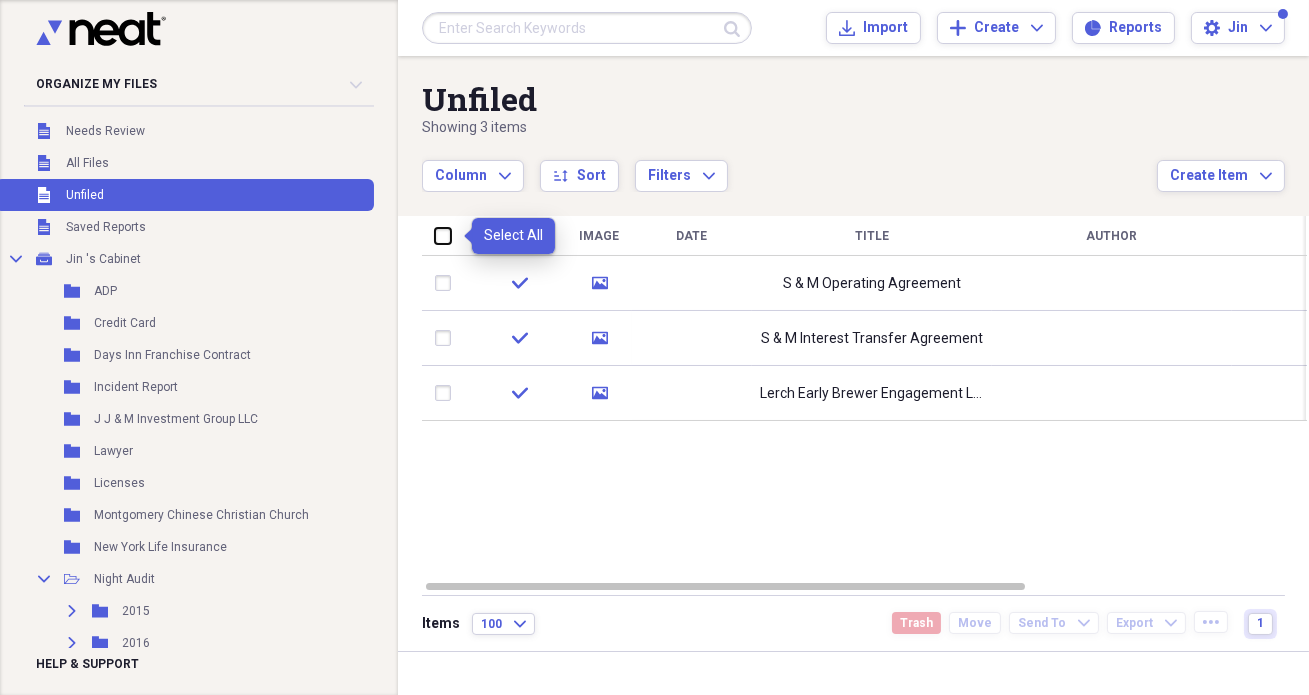 click at bounding box center [435, 235] 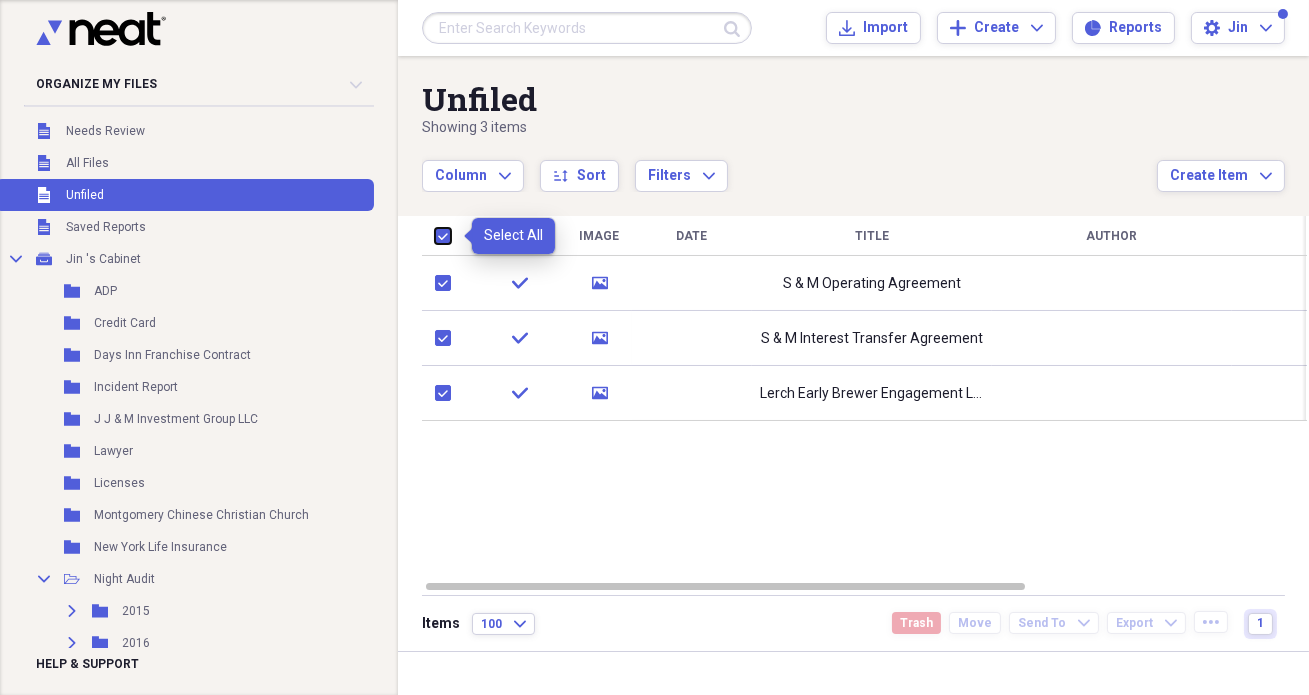checkbox on "true" 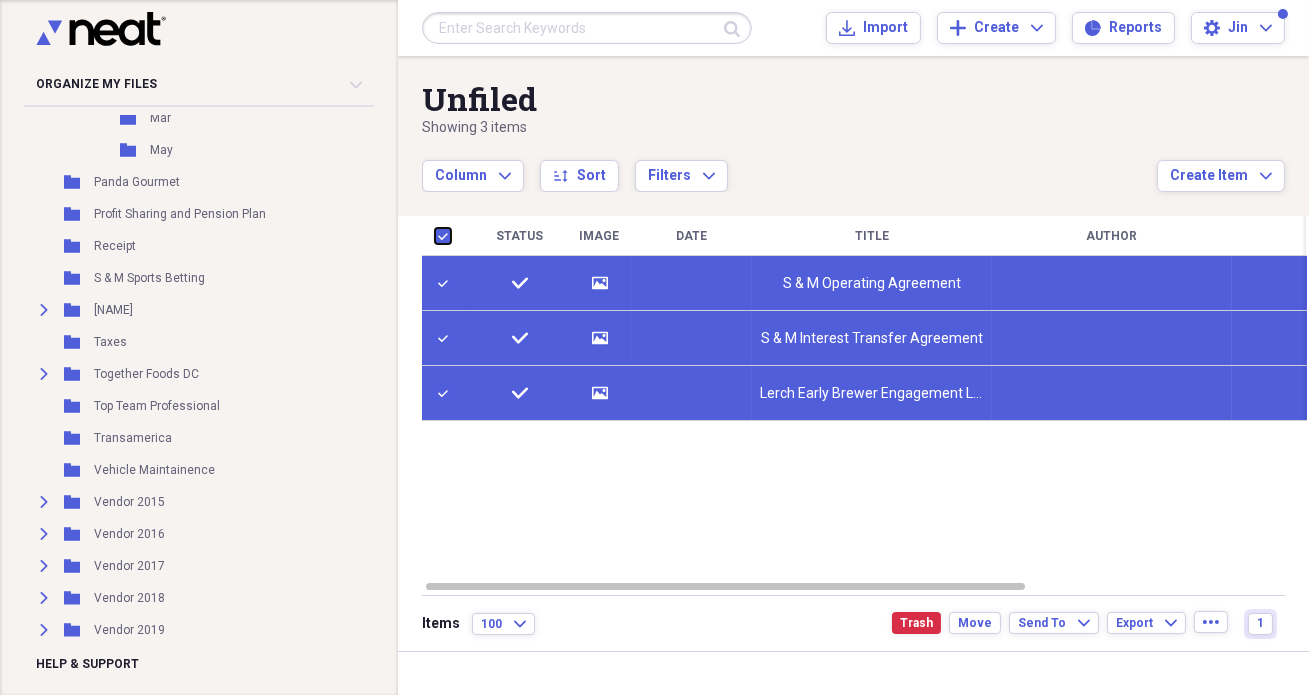 scroll, scrollTop: 880, scrollLeft: 0, axis: vertical 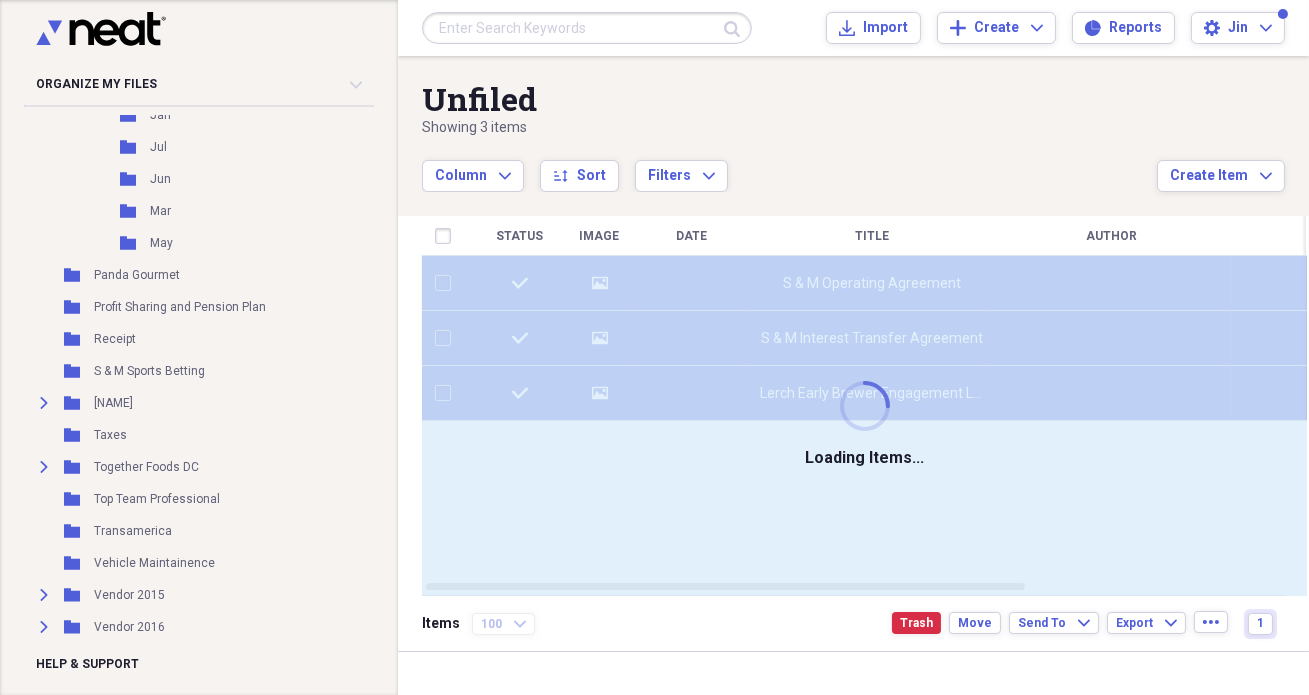 checkbox on "false" 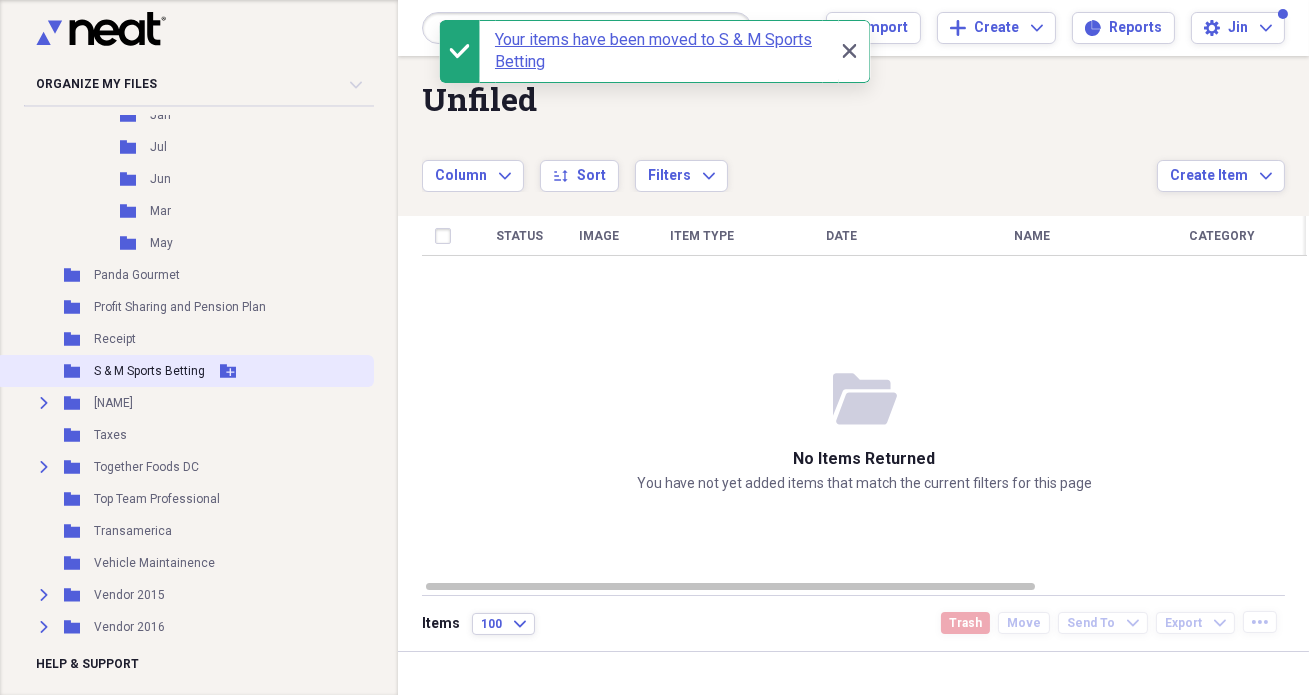 click on "S & M Sports Betting" at bounding box center [149, 371] 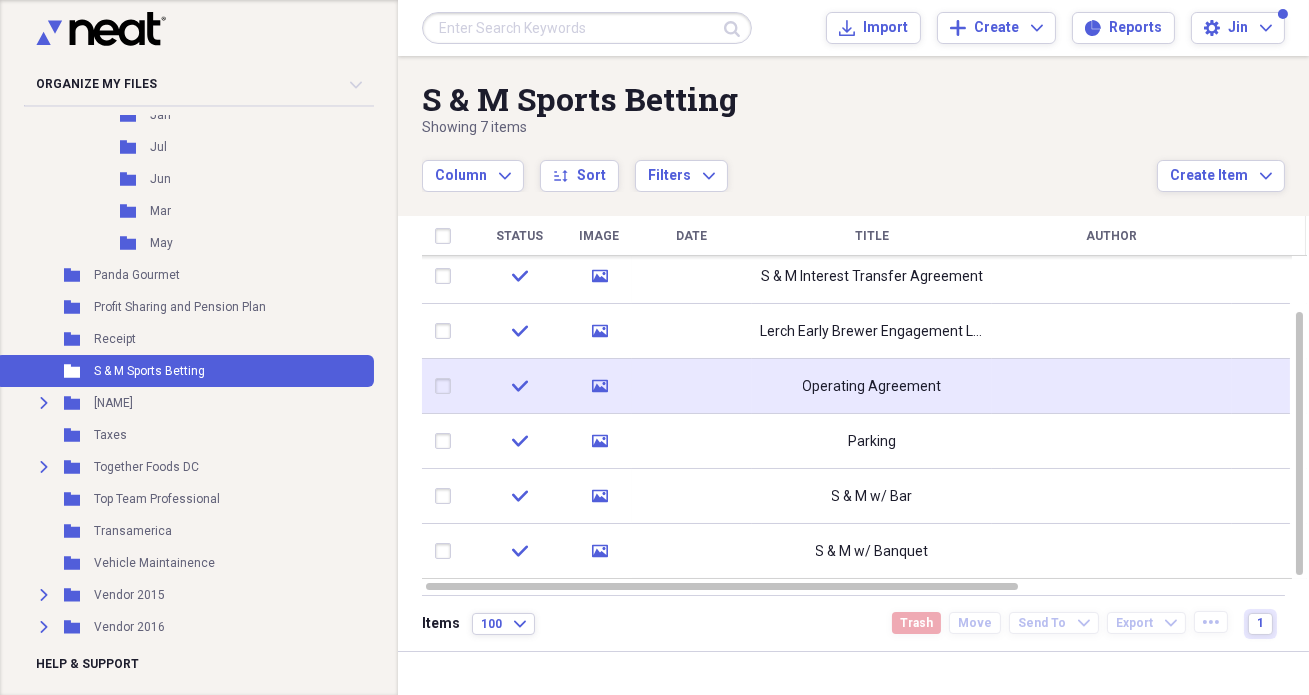 click on "Operating Agreement" at bounding box center (872, 387) 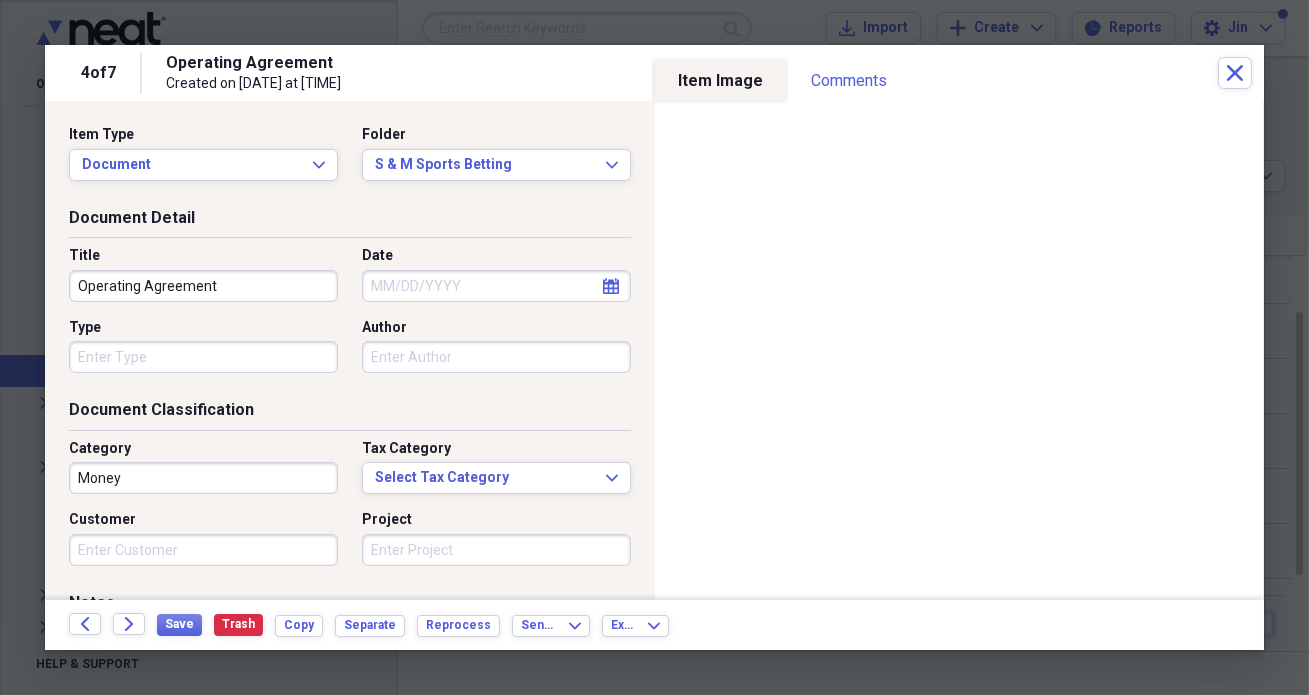 click on "Operating Agreement" at bounding box center [203, 286] 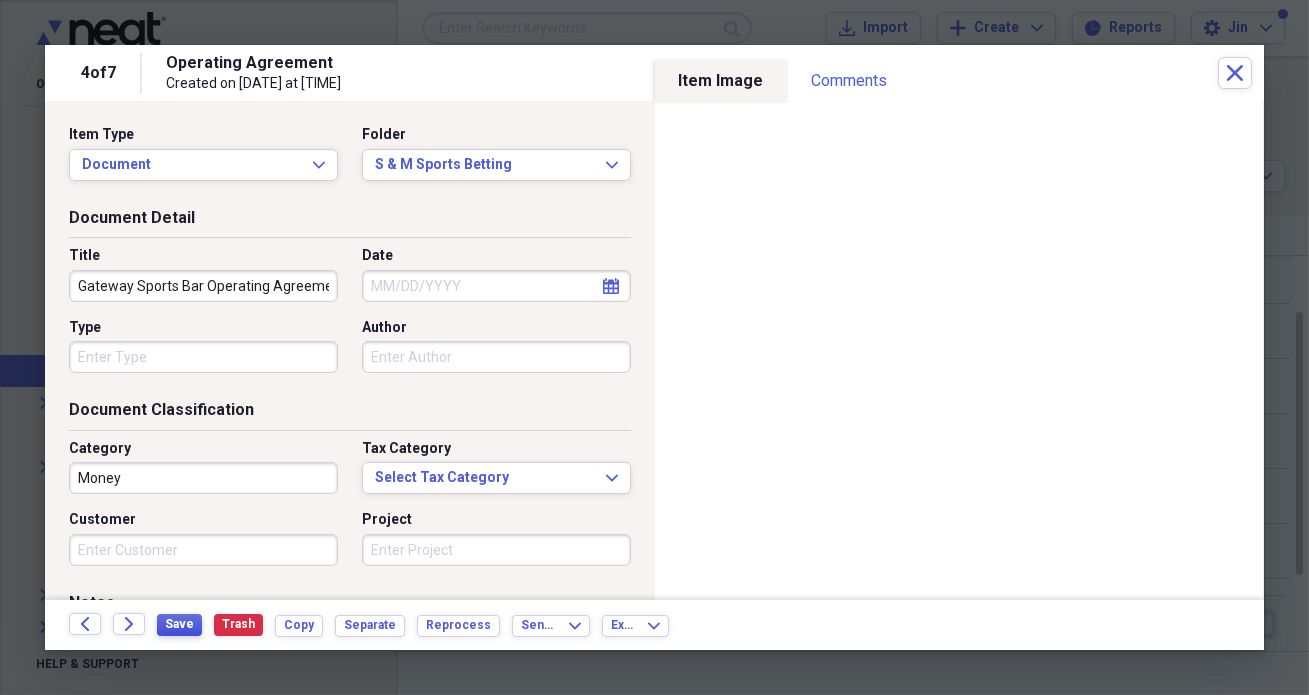 type on "Gateway Sports Bar Operating Agreement" 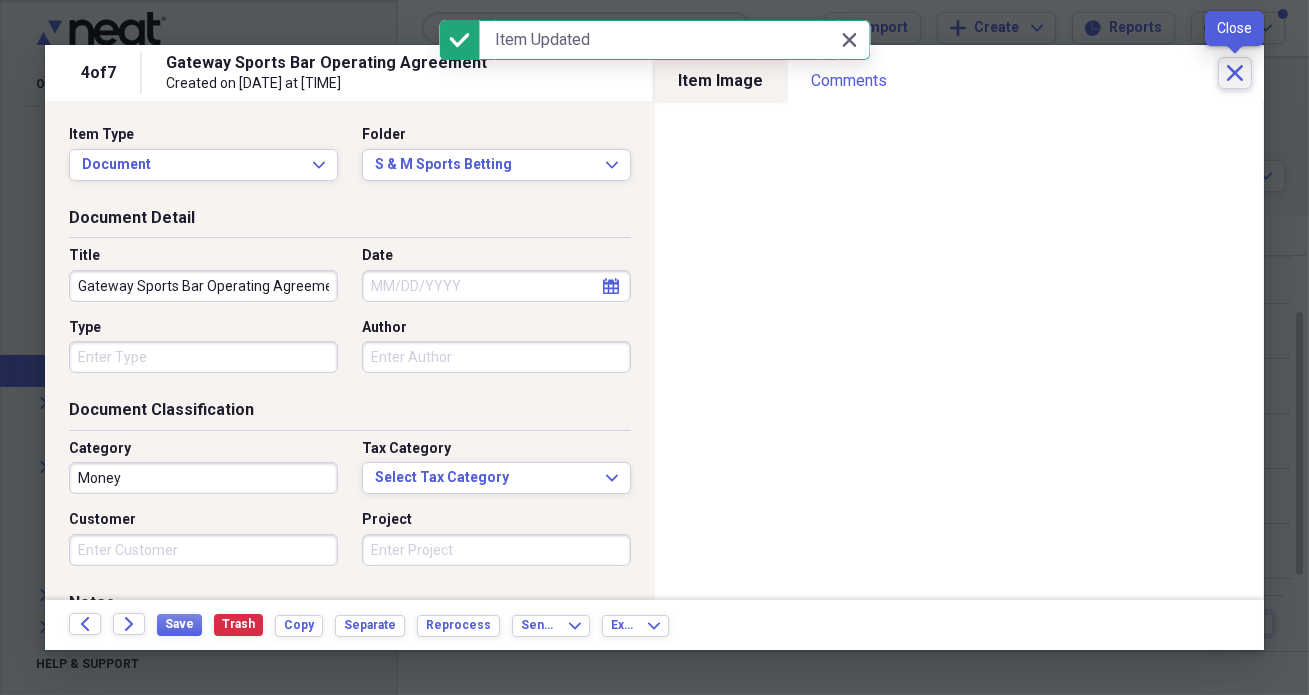 click 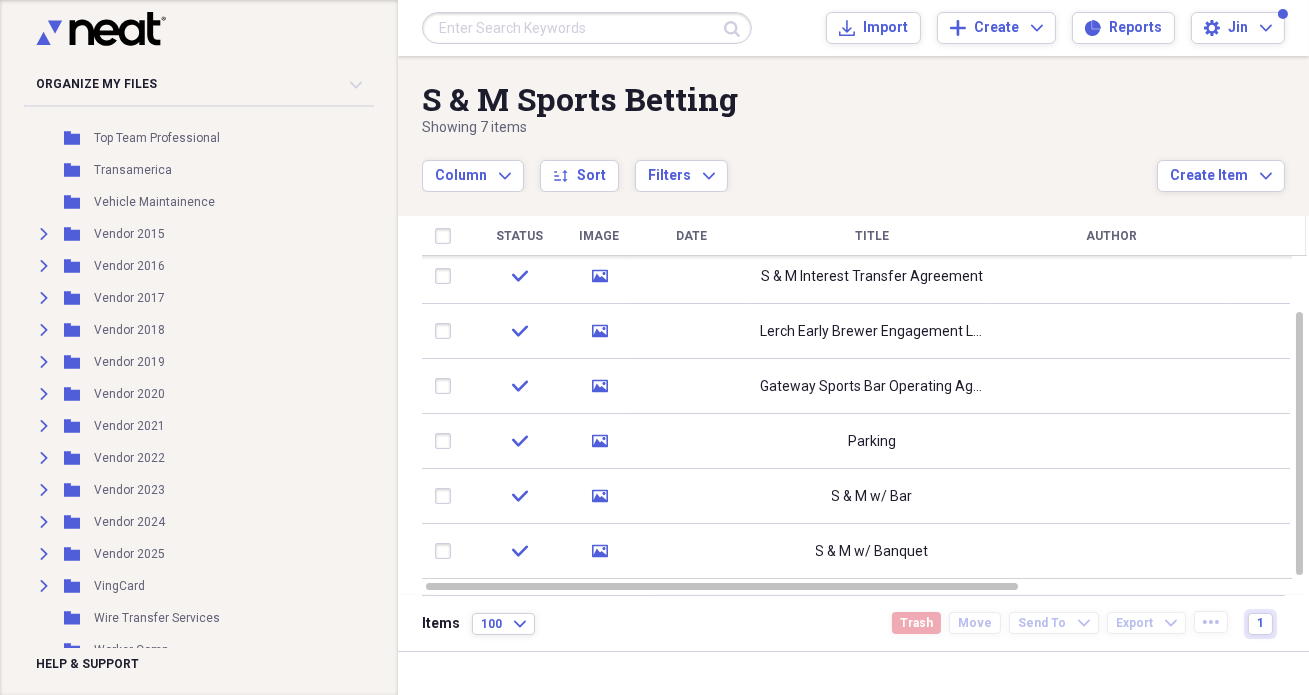 scroll, scrollTop: 1334, scrollLeft: 0, axis: vertical 